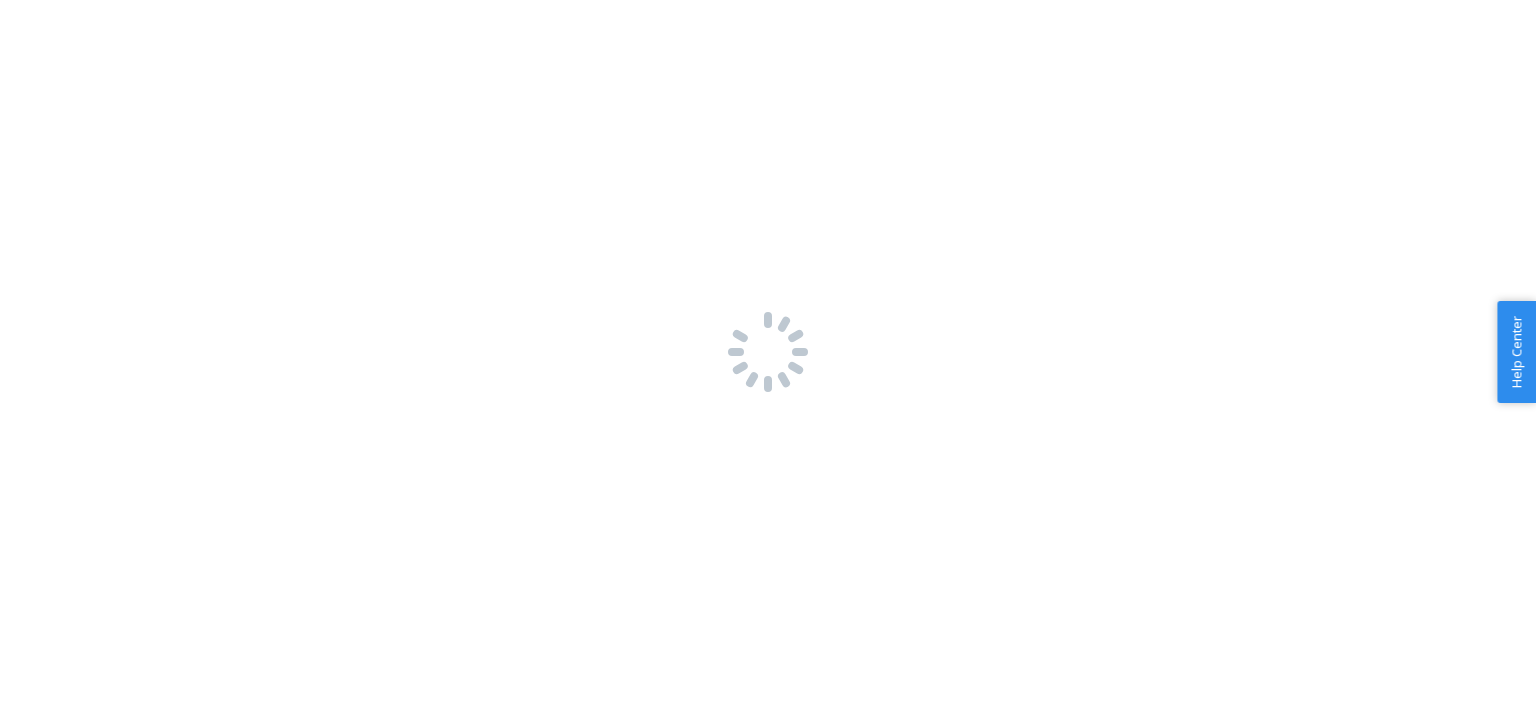 scroll, scrollTop: 0, scrollLeft: 0, axis: both 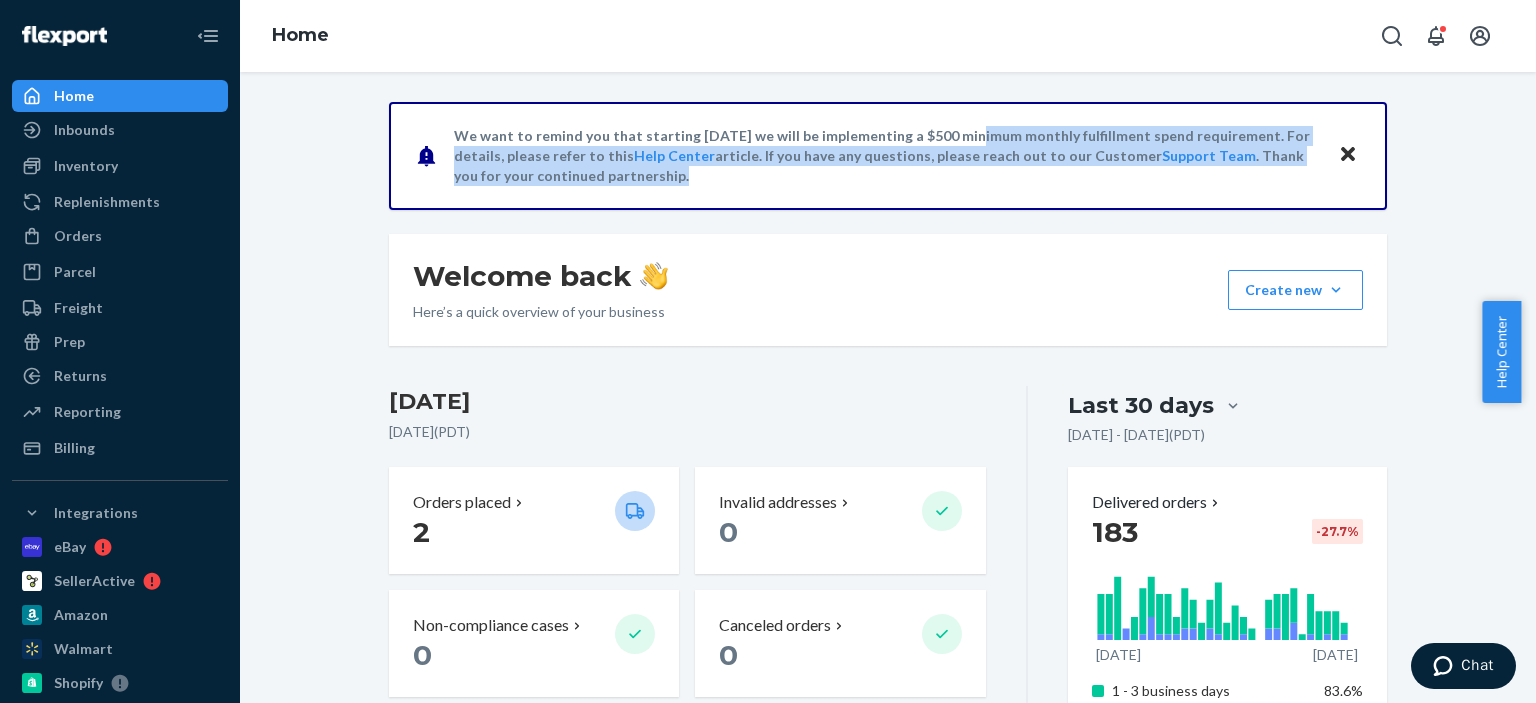 drag, startPoint x: 924, startPoint y: 167, endPoint x: 931, endPoint y: 133, distance: 34.713108 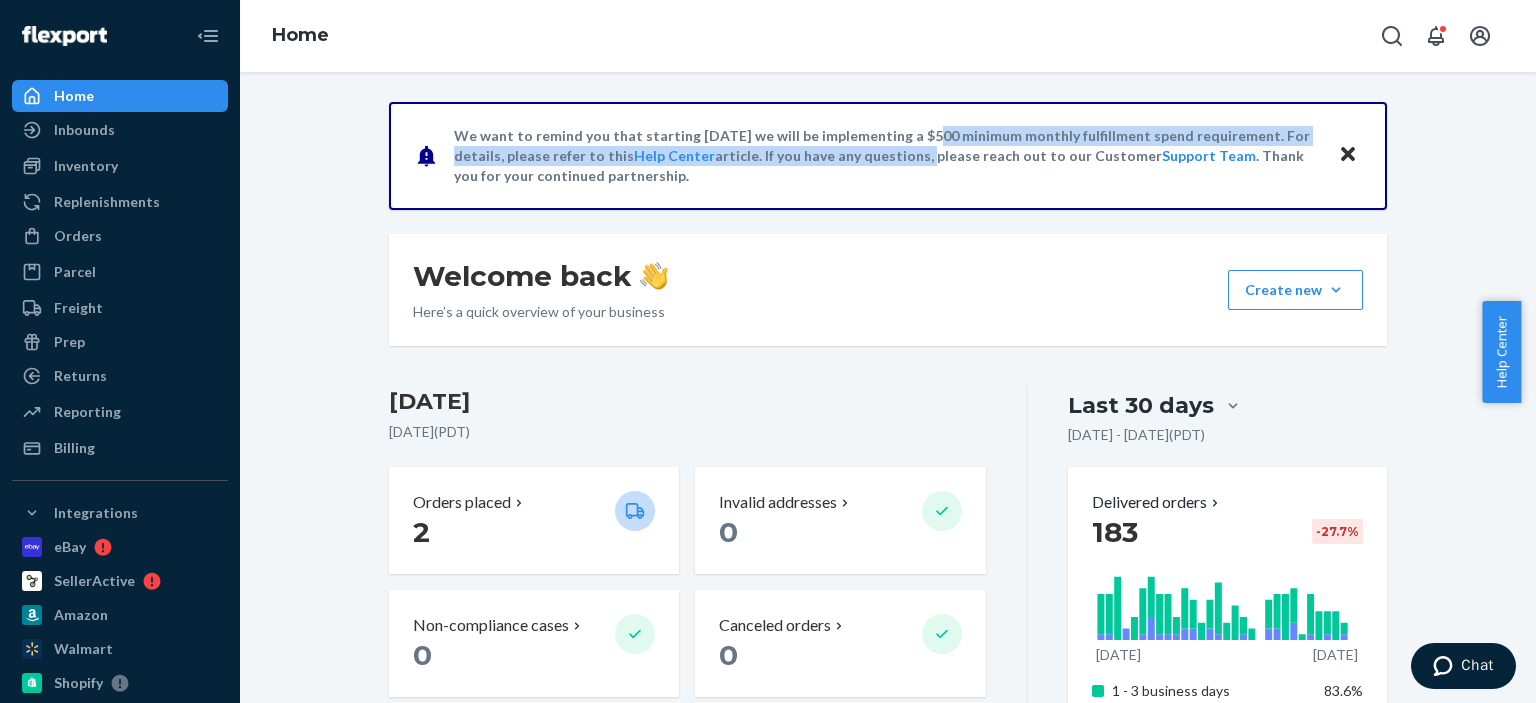 drag, startPoint x: 896, startPoint y: 163, endPoint x: 897, endPoint y: 120, distance: 43.011627 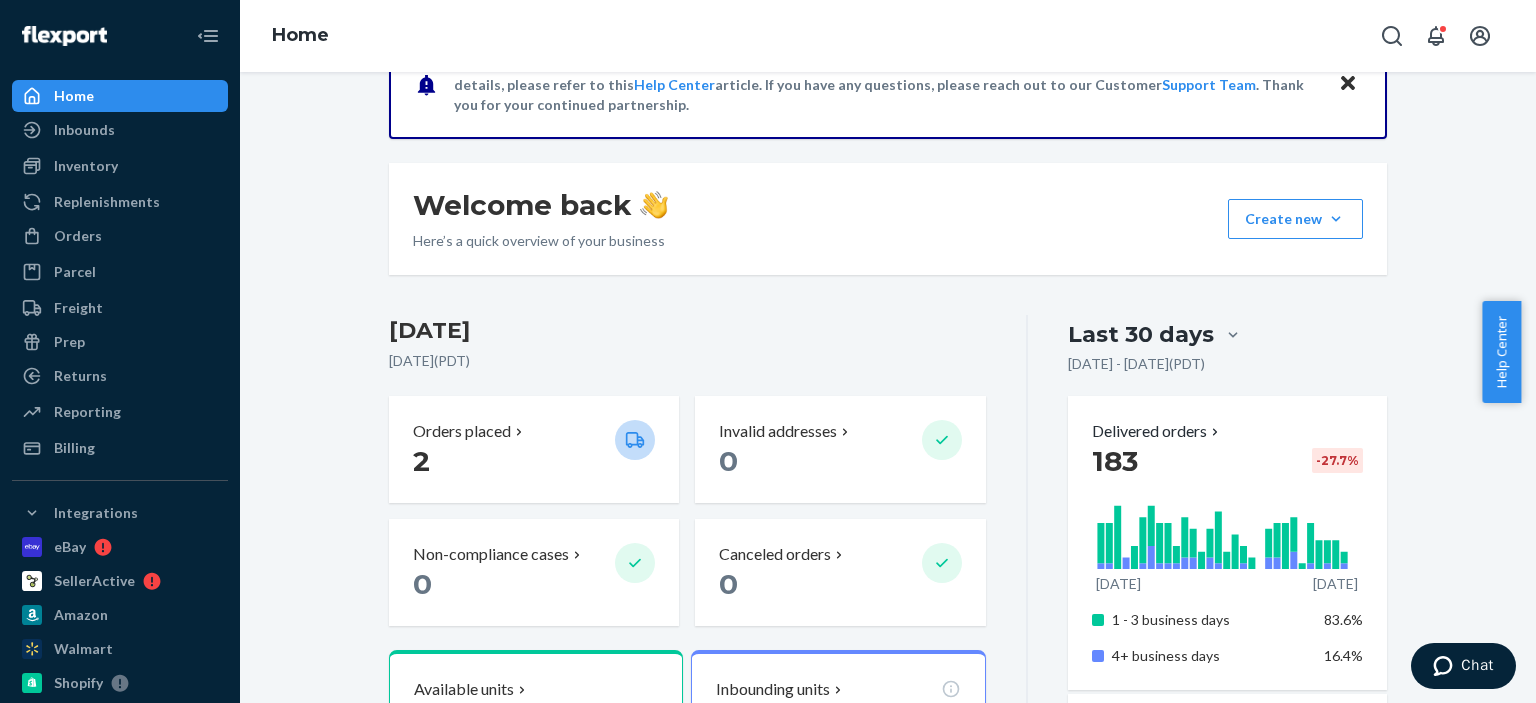 scroll, scrollTop: 0, scrollLeft: 0, axis: both 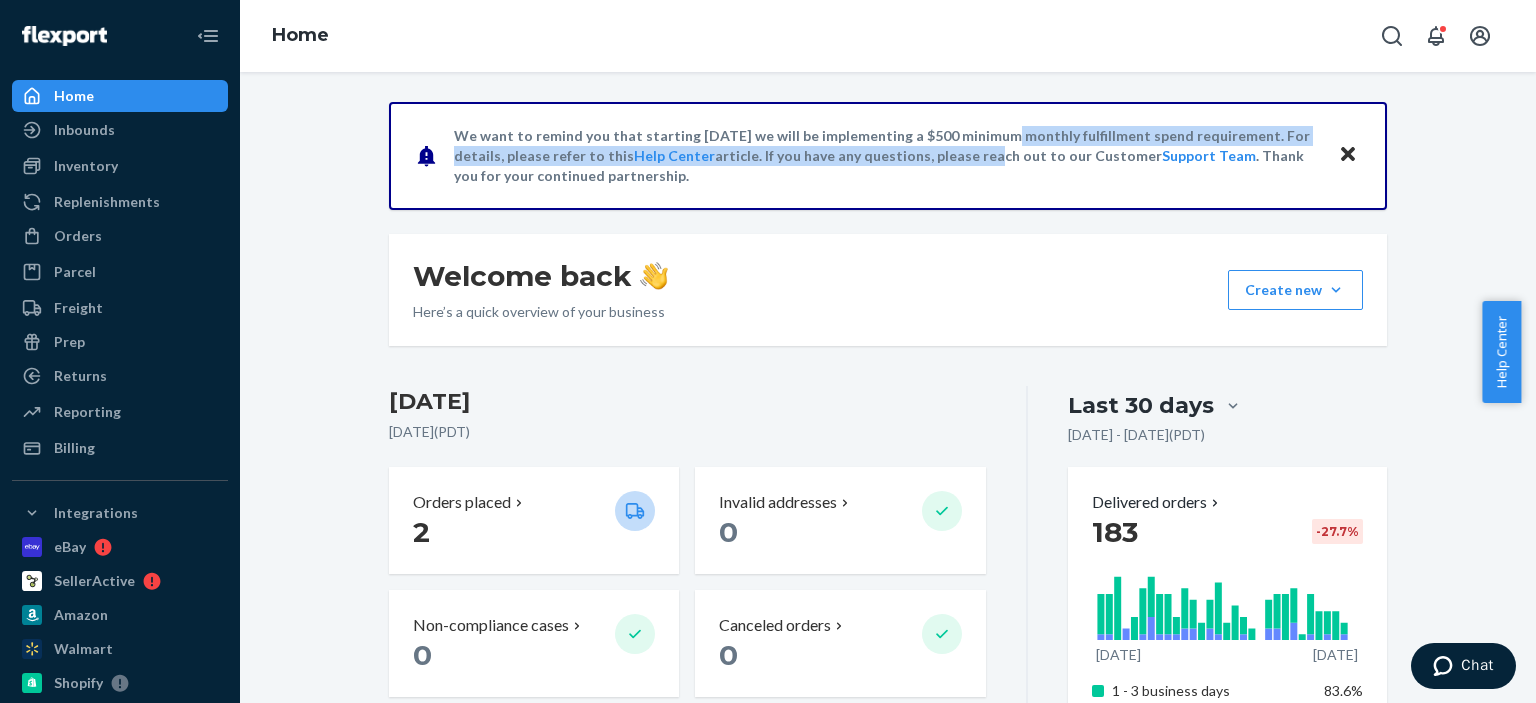 drag, startPoint x: 951, startPoint y: 146, endPoint x: 959, endPoint y: 135, distance: 13.601471 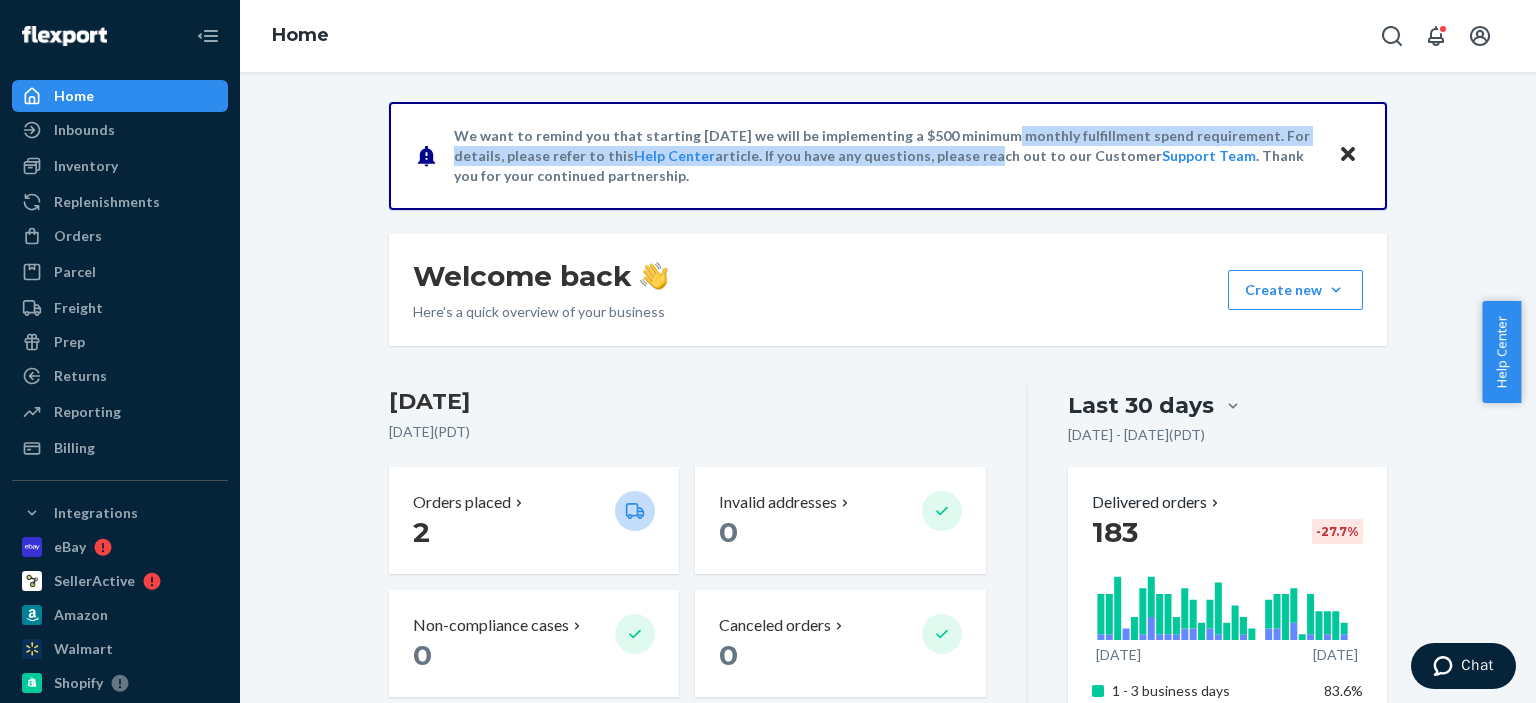 click on "We want to remind you that starting [DATE] we will be implementing a $500 minimum monthly fulfillment spend requirement. For details, please refer to this  Help Center  article. If you have any questions, please reach out to our Customer  Support Team . Thank you for your continued partnership." at bounding box center (886, 156) 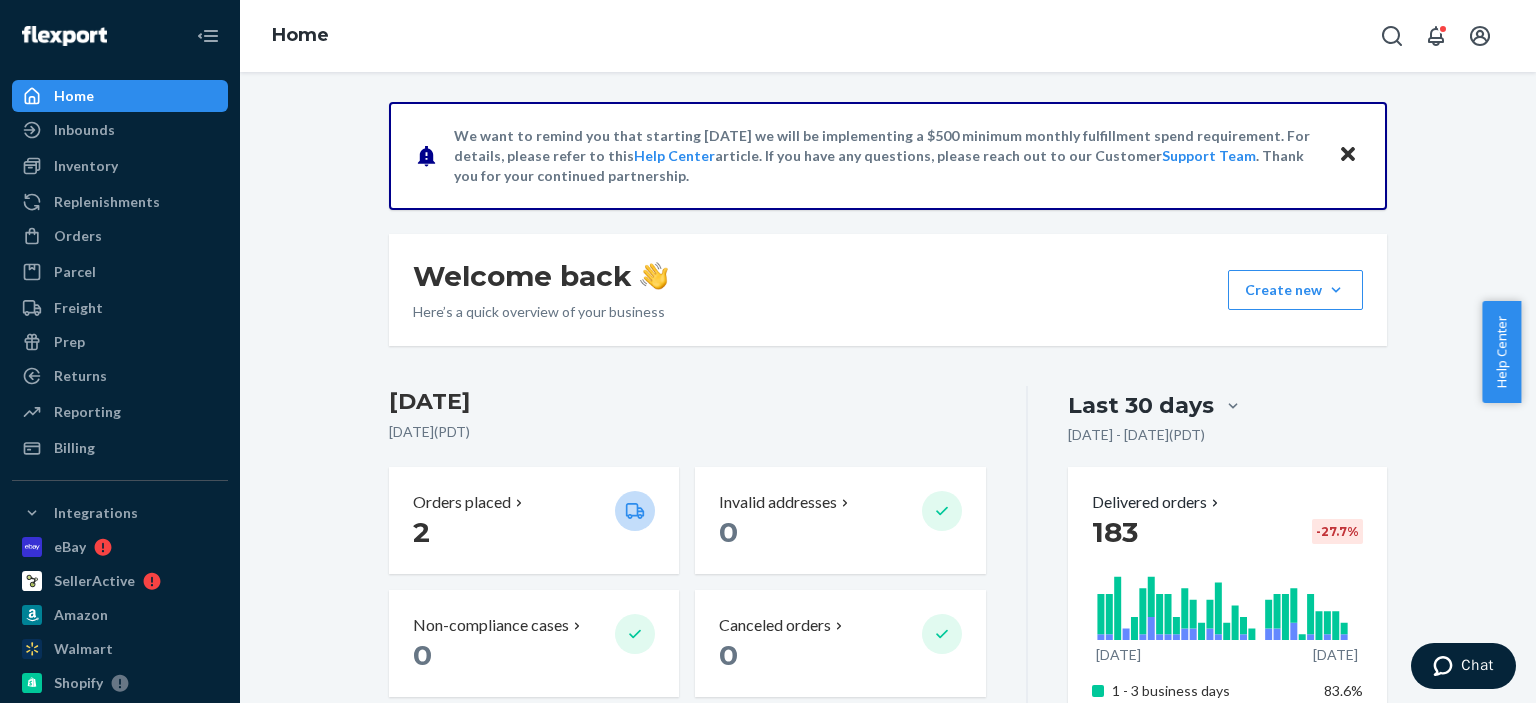 drag, startPoint x: 596, startPoint y: 151, endPoint x: 599, endPoint y: 131, distance: 20.22375 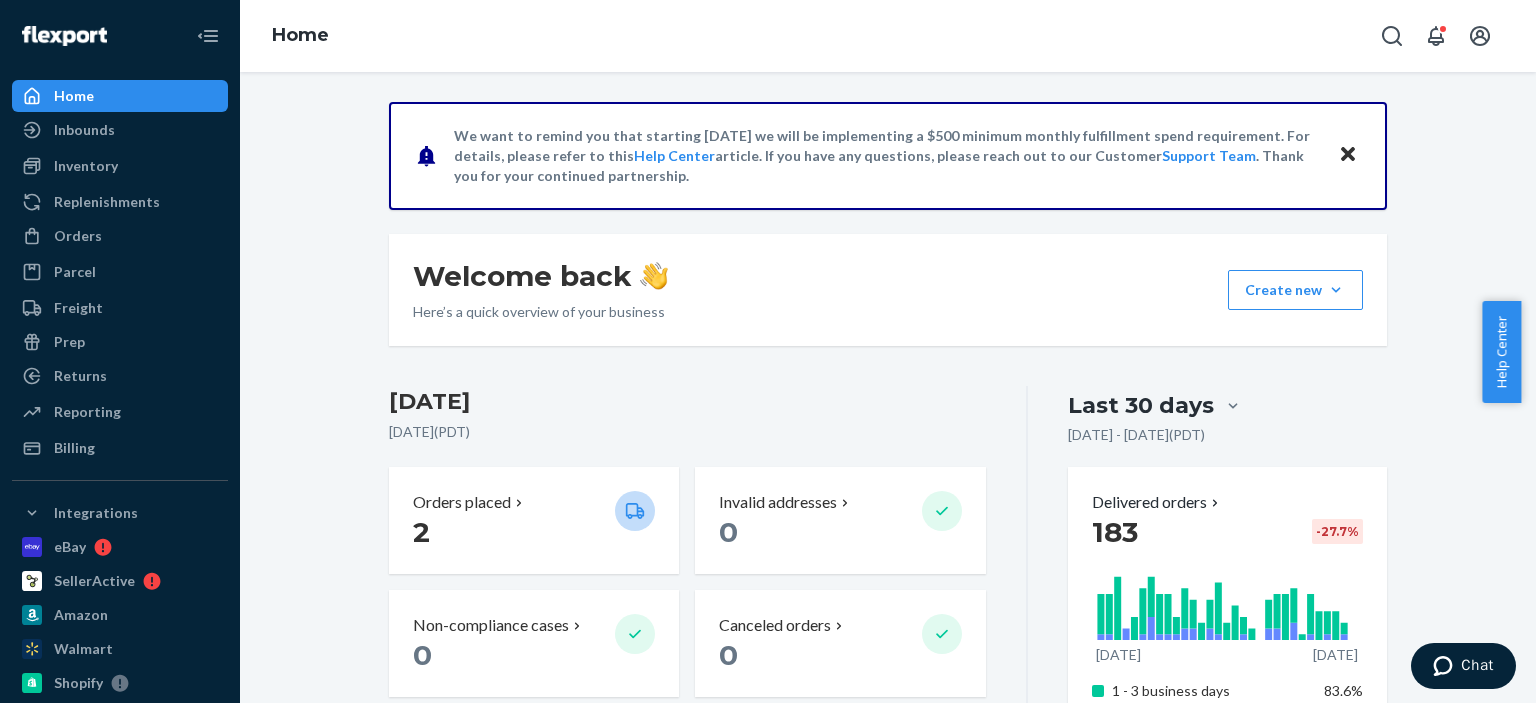 click on "We want to remind you that starting [DATE] we will be implementing a $500 minimum monthly fulfillment spend requirement. For details, please refer to this  Help Center  article. If you have any questions, please reach out to our Customer  Support Team . Thank you for your continued partnership." at bounding box center (886, 156) 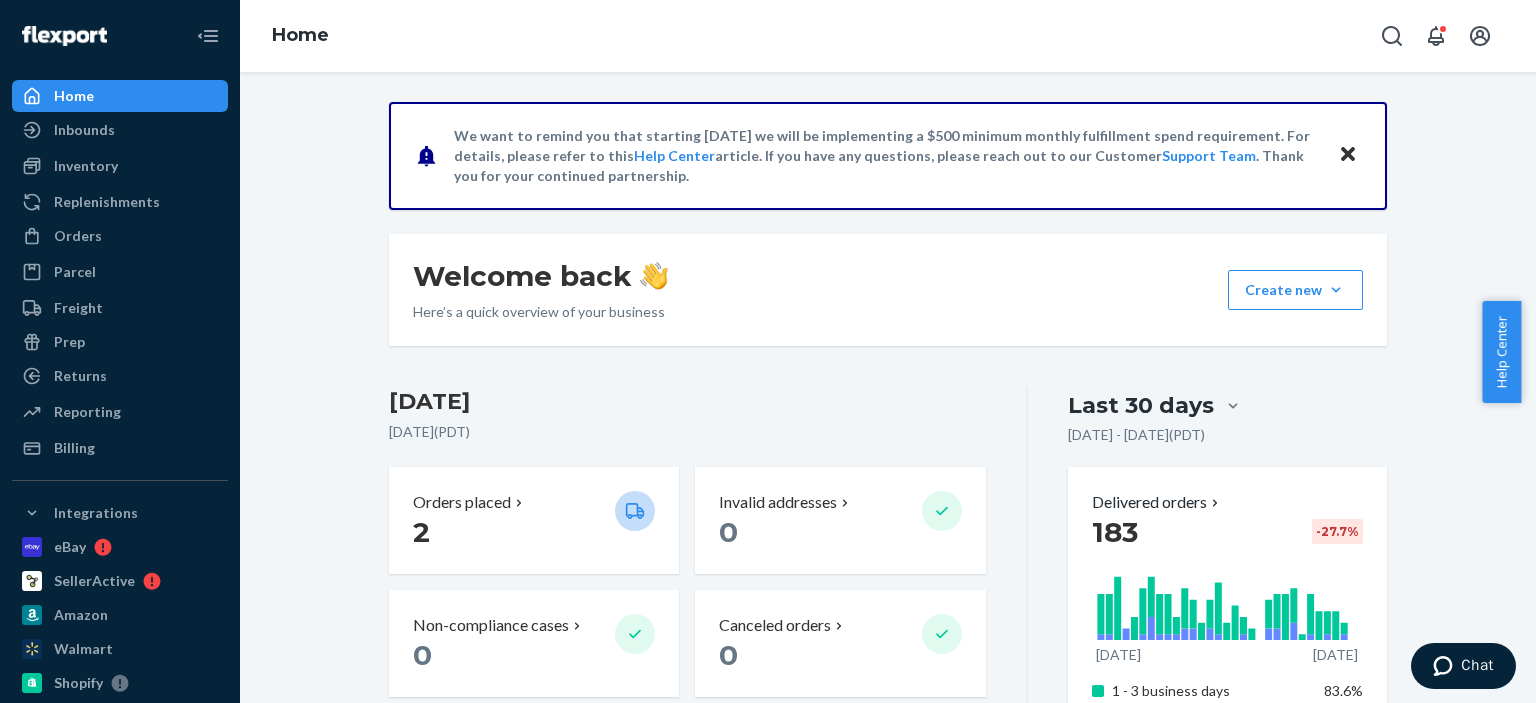 click on "We want to remind you that starting [DATE] we will be implementing a $500 minimum monthly fulfillment spend requirement. For details, please refer to this  Help Center  article. If you have any questions, please reach out to our Customer  Support Team . Thank you for your continued partnership." at bounding box center (886, 156) 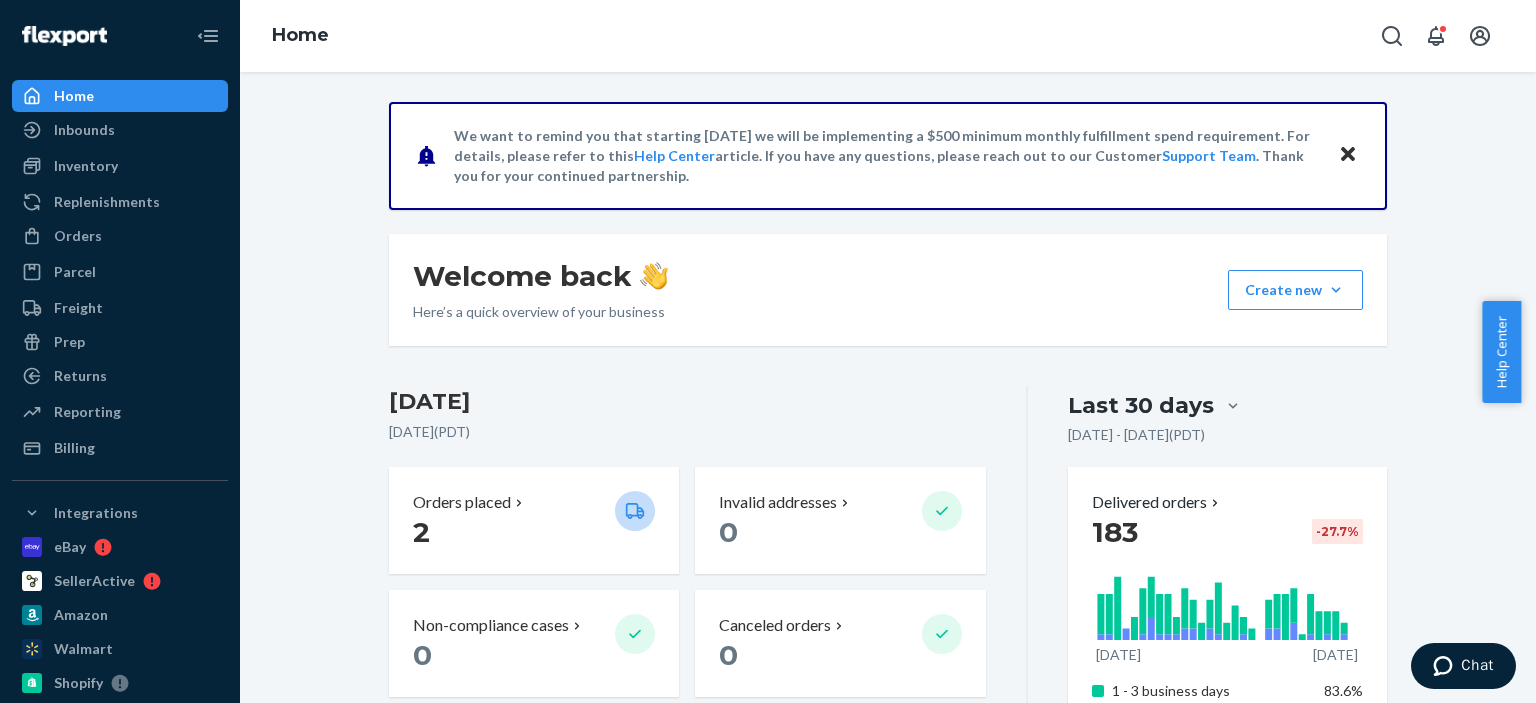 drag, startPoint x: 594, startPoint y: 167, endPoint x: 594, endPoint y: 155, distance: 12 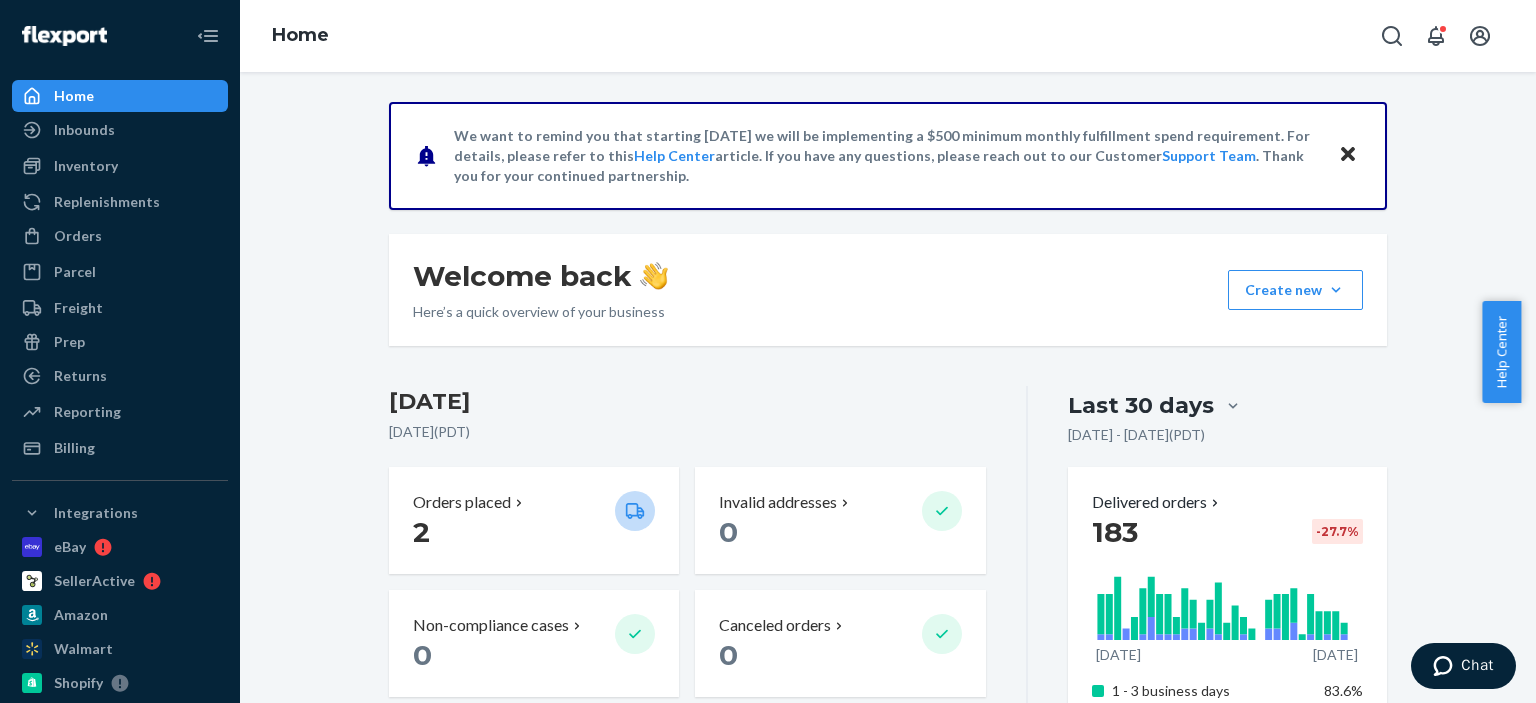 click on "We want to remind you that starting [DATE] we will be implementing a $500 minimum monthly fulfillment spend requirement. For details, please refer to this  Help Center  article. If you have any questions, please reach out to our Customer  Support Team . Thank you for your continued partnership." at bounding box center (886, 156) 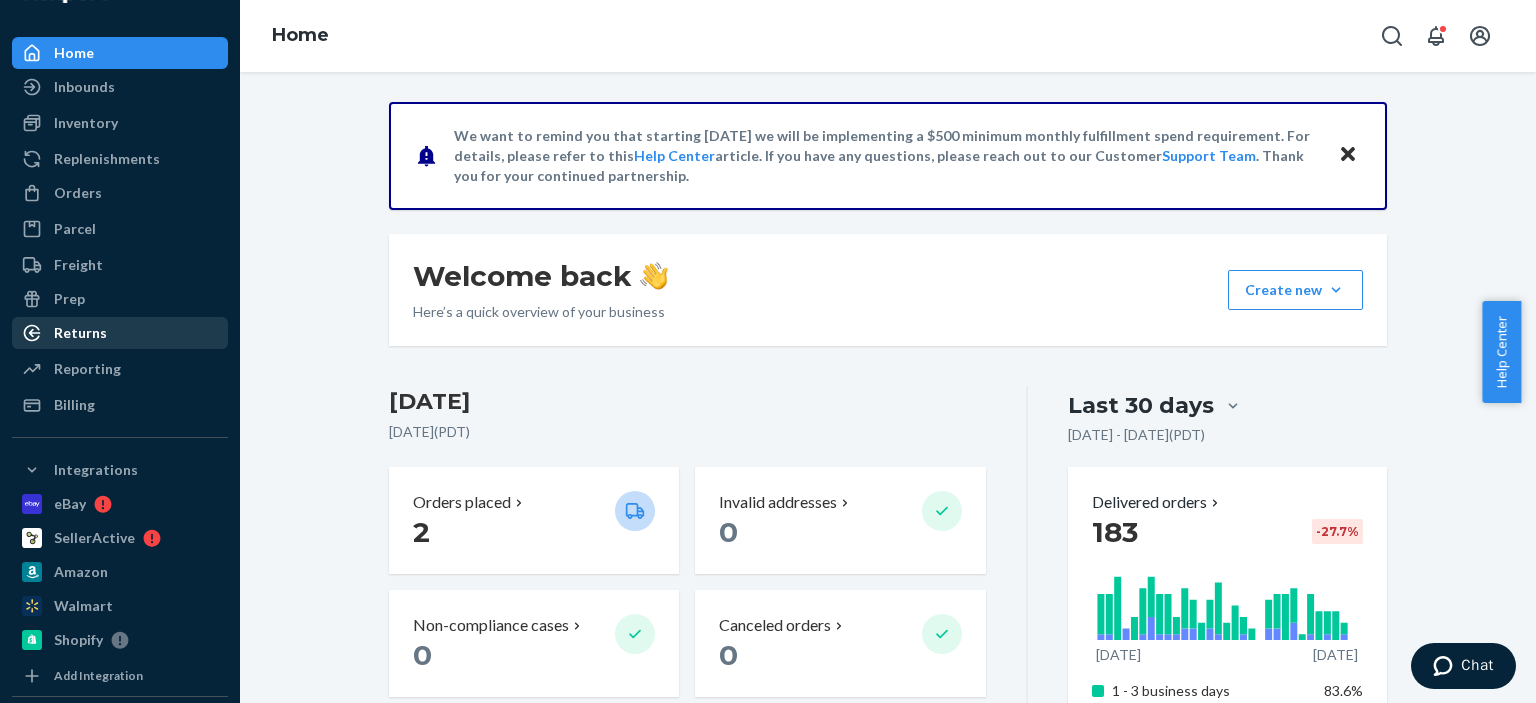scroll, scrollTop: 0, scrollLeft: 0, axis: both 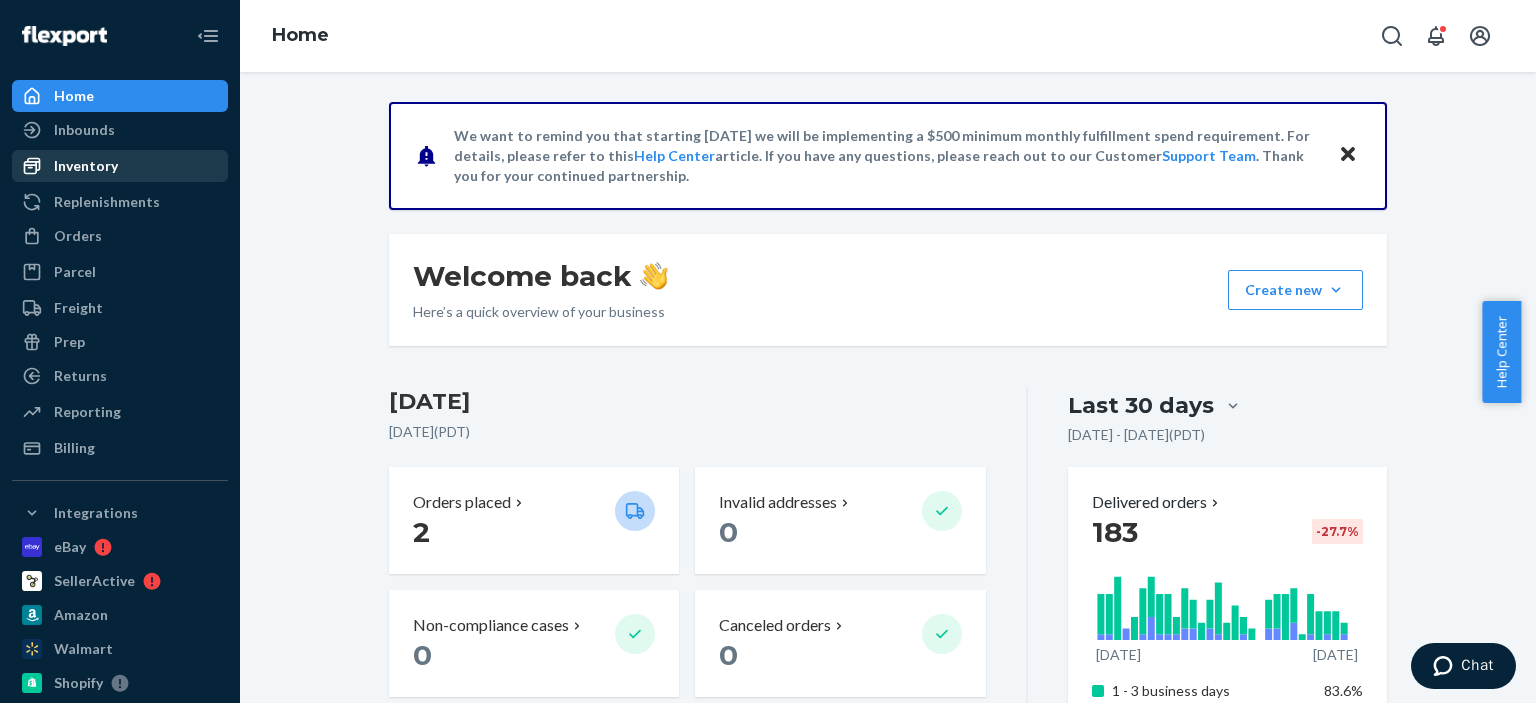 click on "Inventory" at bounding box center [120, 166] 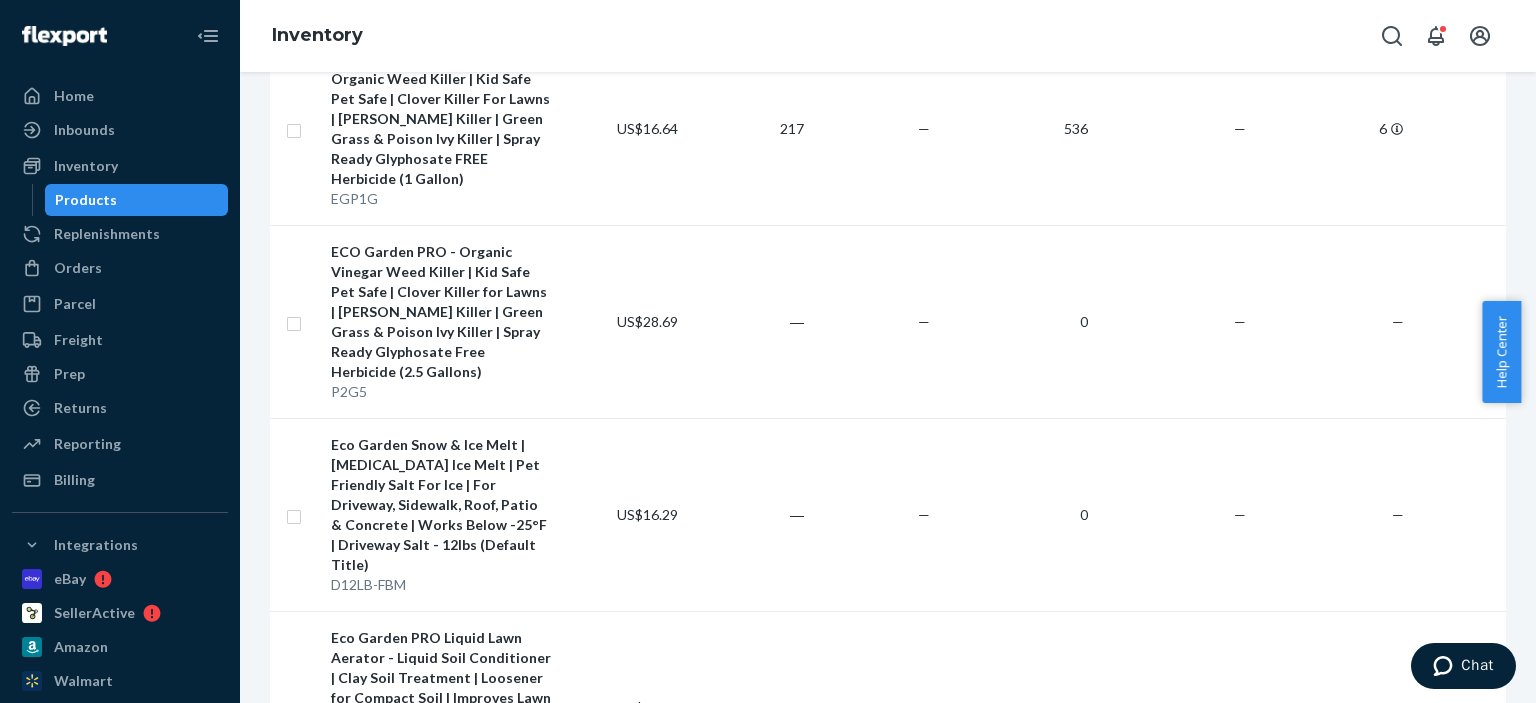 scroll, scrollTop: 0, scrollLeft: 0, axis: both 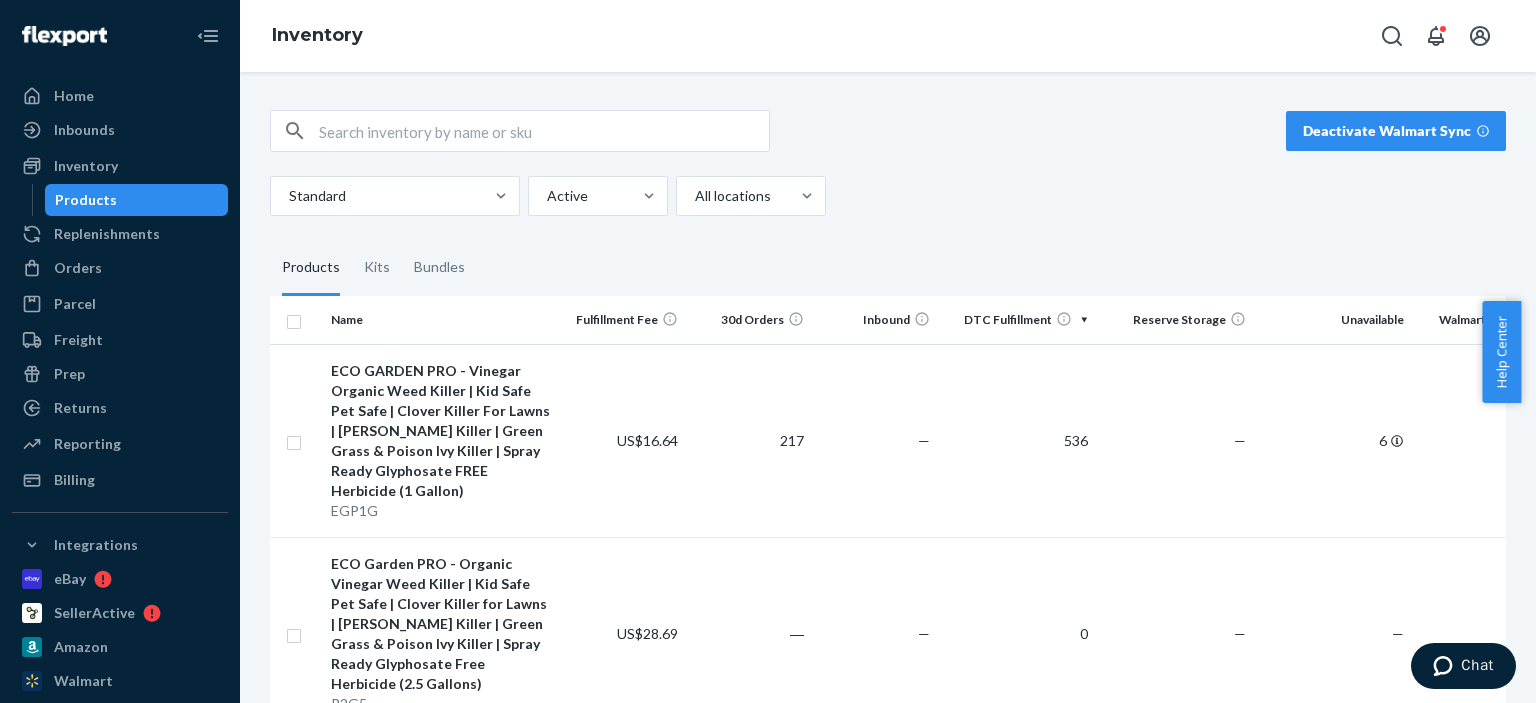click on "DTC Fulfillment" at bounding box center (1017, 320) 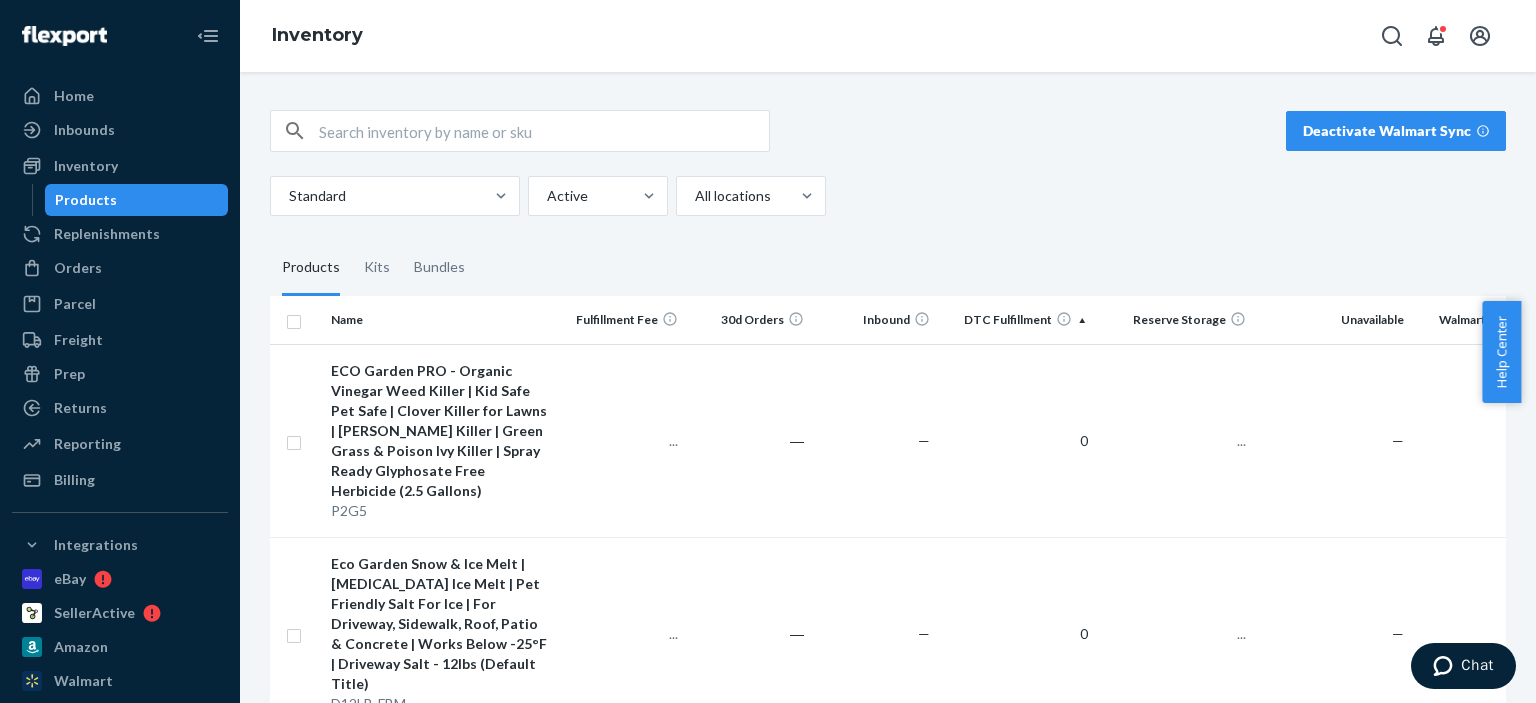click on "DTC Fulfillment" at bounding box center [1017, 320] 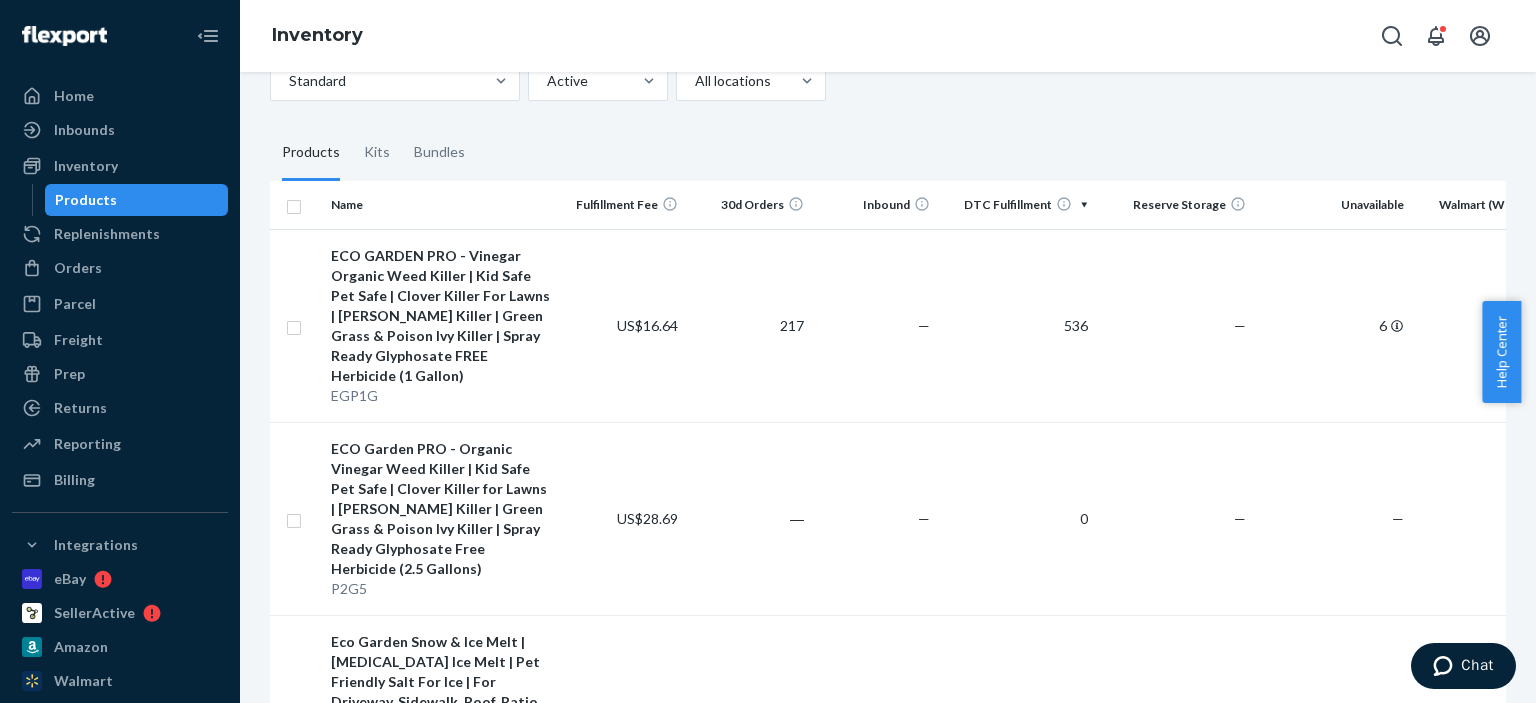 scroll, scrollTop: 100, scrollLeft: 0, axis: vertical 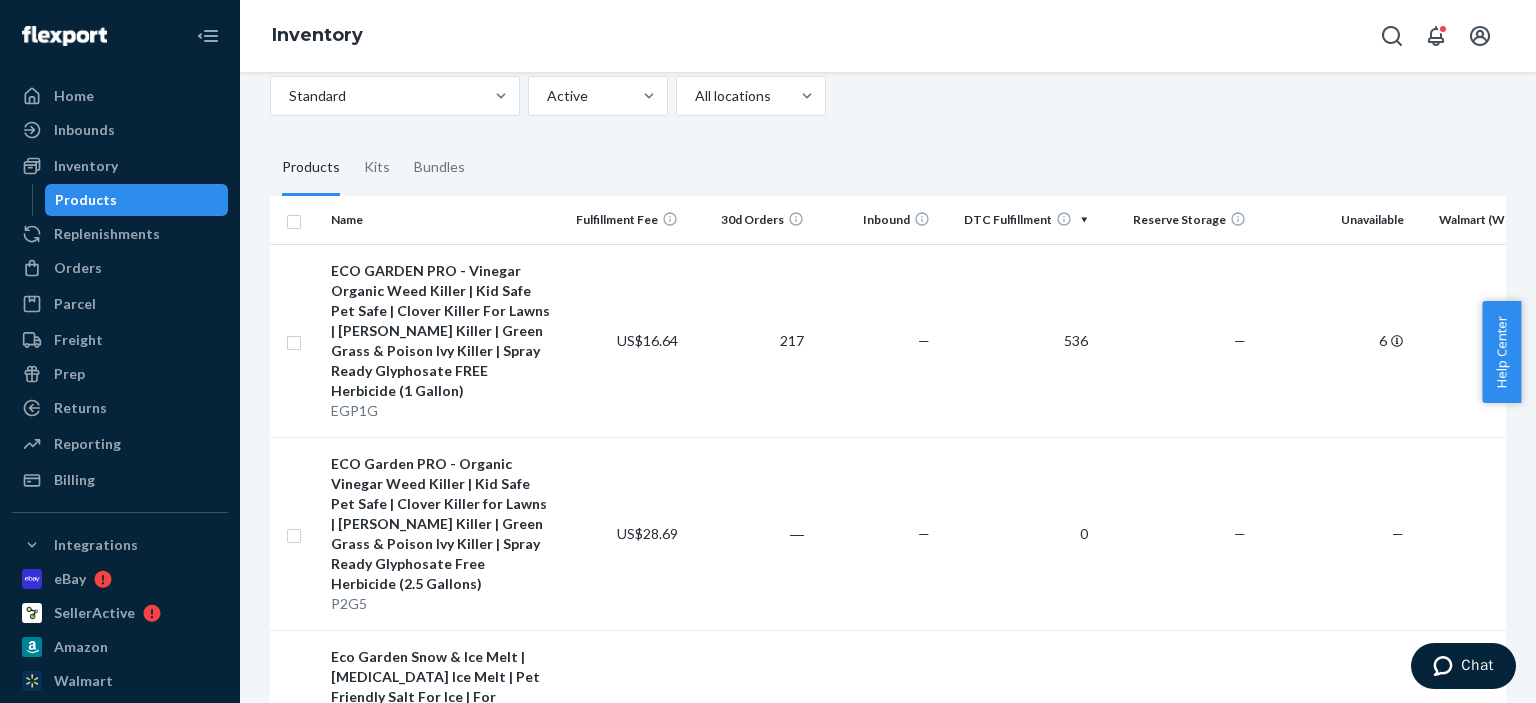 click on "Deactivate Walmart Sync Standard Active All locations Products Kits Bundles Name Fulfillment Fee 30d Orders Inbound DTC Fulfillment Reserve Storage Unavailable Walmart (WFS) ECO GARDEN PRO - Vinegar Organic Weed Killer | Kid Safe Pet Safe | Clover Killer For Lawns | [PERSON_NAME] Killer | Green Grass & Poison Ivy Killer | Spray Ready Glyphosate FREE Herbicide (1 Gallon) EGP1G US$16.64 217 — 536 — 6 — ECO Garden PRO - Organic Vinegar Weed Killer | Kid Safe Pet Safe | Clover Killer for Lawns | [PERSON_NAME] Killer | Green Grass & Poison Ivy Killer | Spray Ready Glyphosate Free Herbicide (2.5 Gallons) P2G5 US$28.69 ― — 0 — — — Eco Garden Snow & Ice Melt | [MEDICAL_DATA] Ice Melt | Pet Friendly Salt For Ice | For Driveway, Sidewalk, Roof, Patio & Concrete | Works Below -25°F | Driveway Salt - 12lbs (Default Title) D12LB-FBM US$16.29 ― — 0 — — — A1Q US$10.49 ― — 0 — — — P4G US$36.39 ― — 0 — — — CCLD1G US$15.79 6 — 0 — — — LF1L US$10.49 ― — 0 — — — MCLD1G US$15.45 0" at bounding box center (888, 2382) 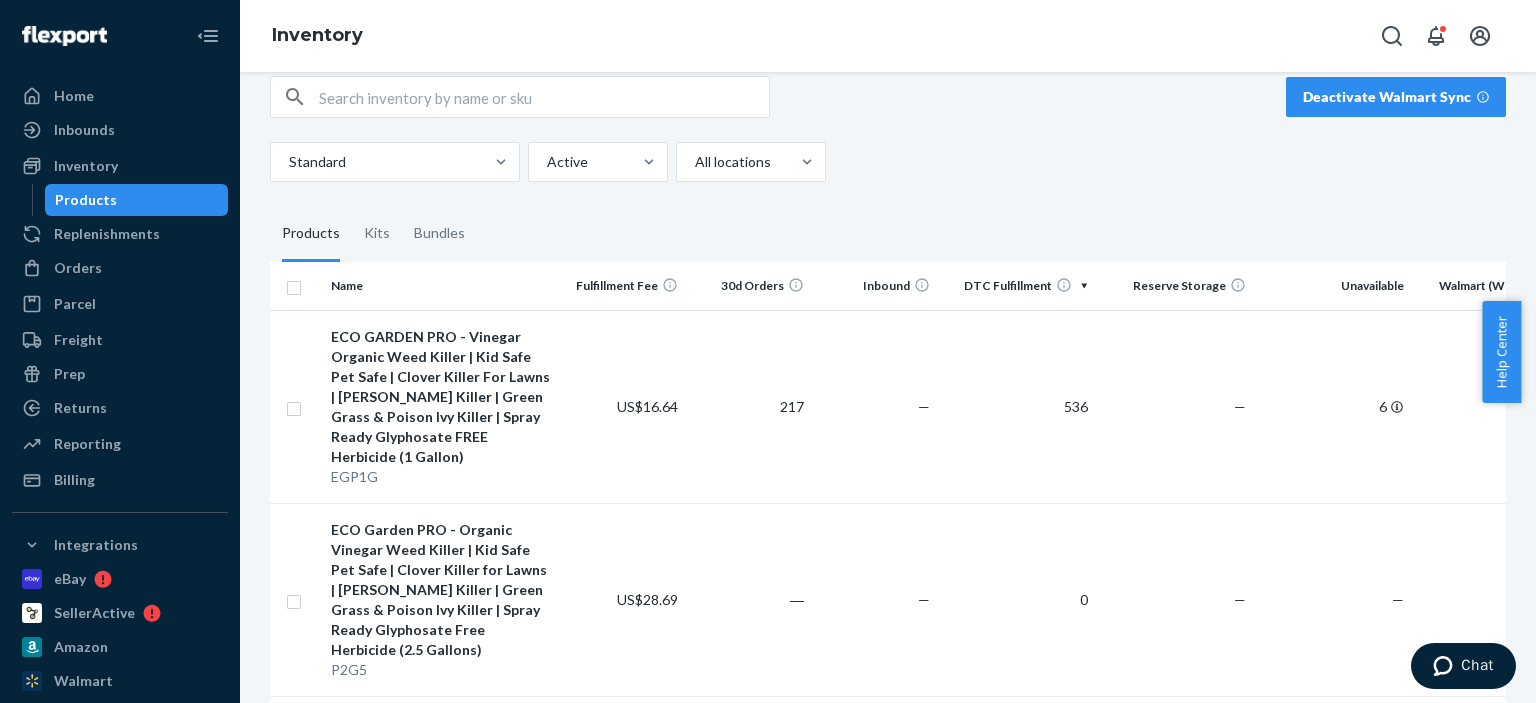 scroll, scrollTop: 0, scrollLeft: 0, axis: both 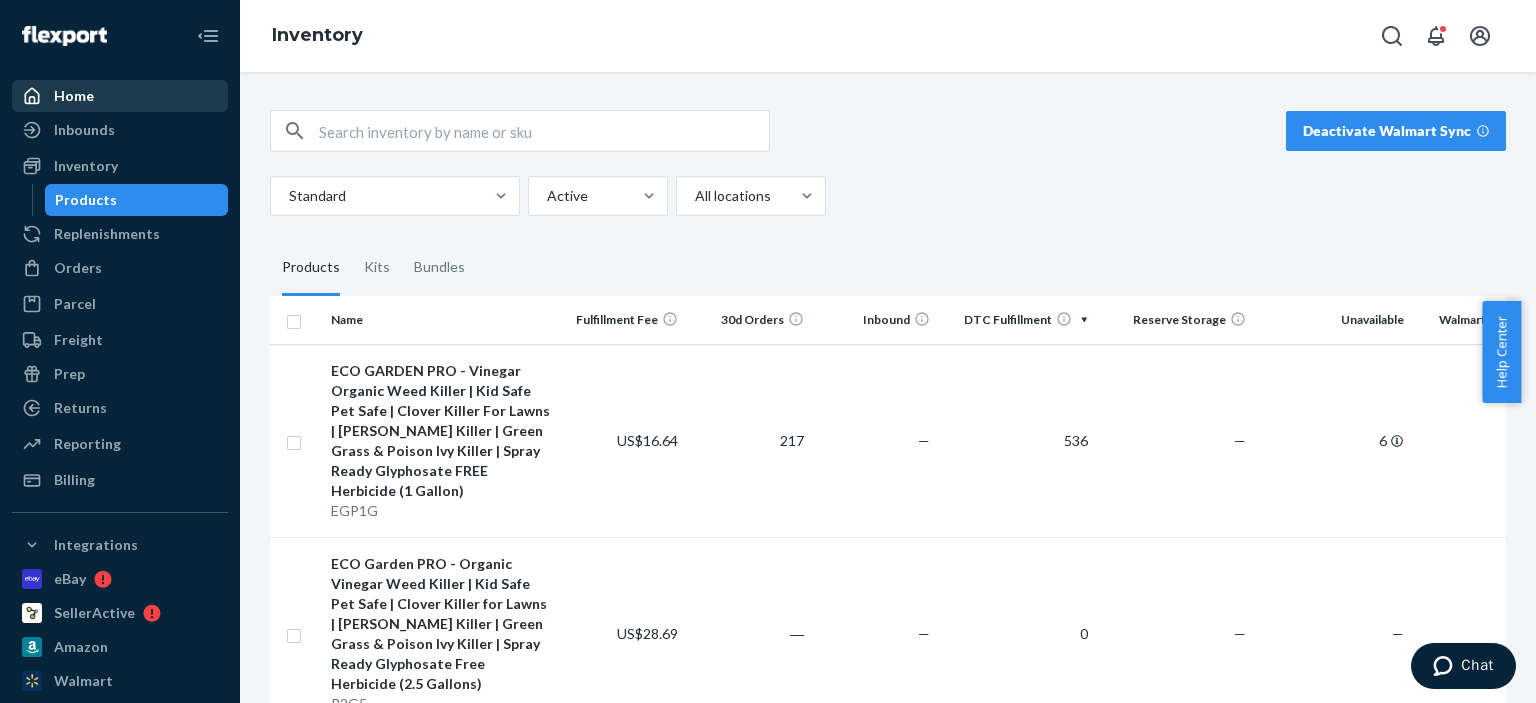 click on "Home" at bounding box center [120, 96] 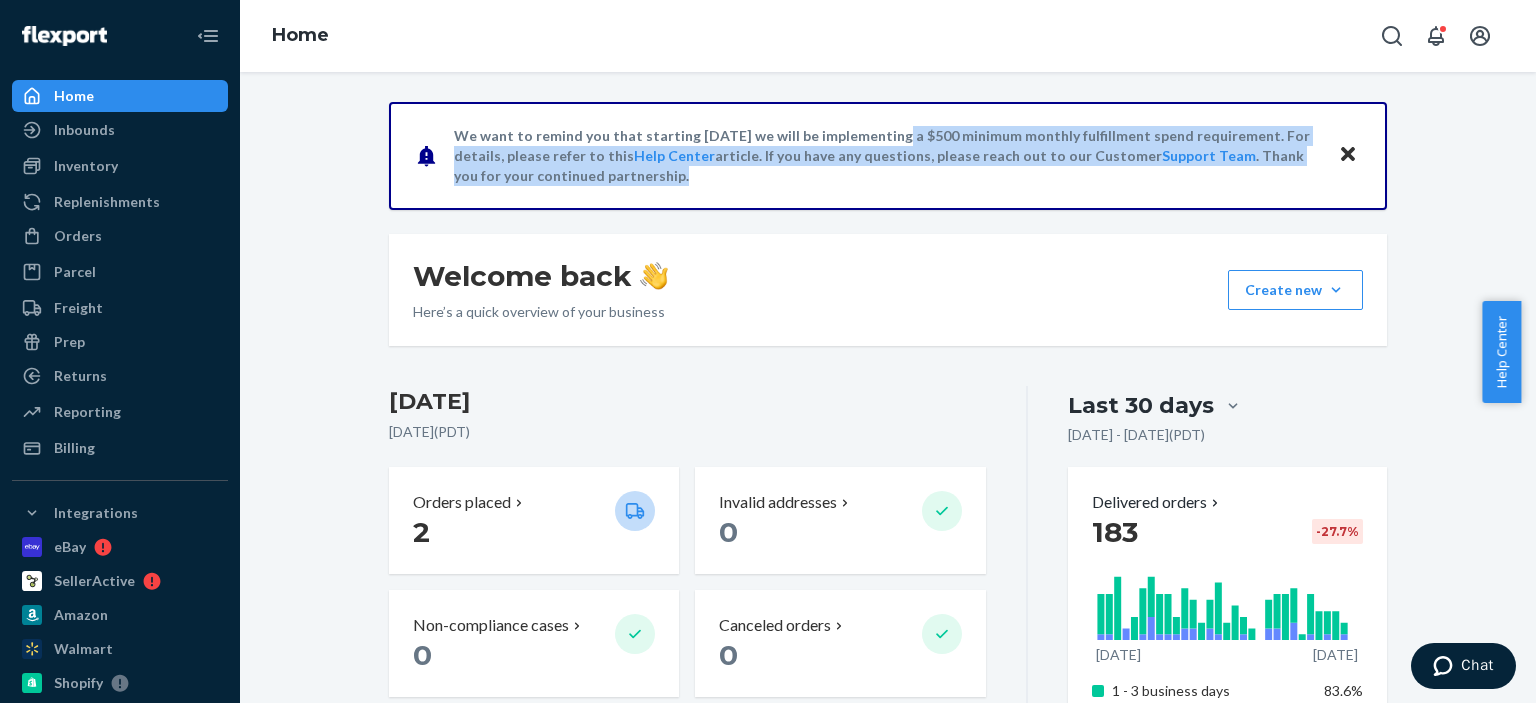 drag, startPoint x: 860, startPoint y: 170, endPoint x: 866, endPoint y: 136, distance: 34.525352 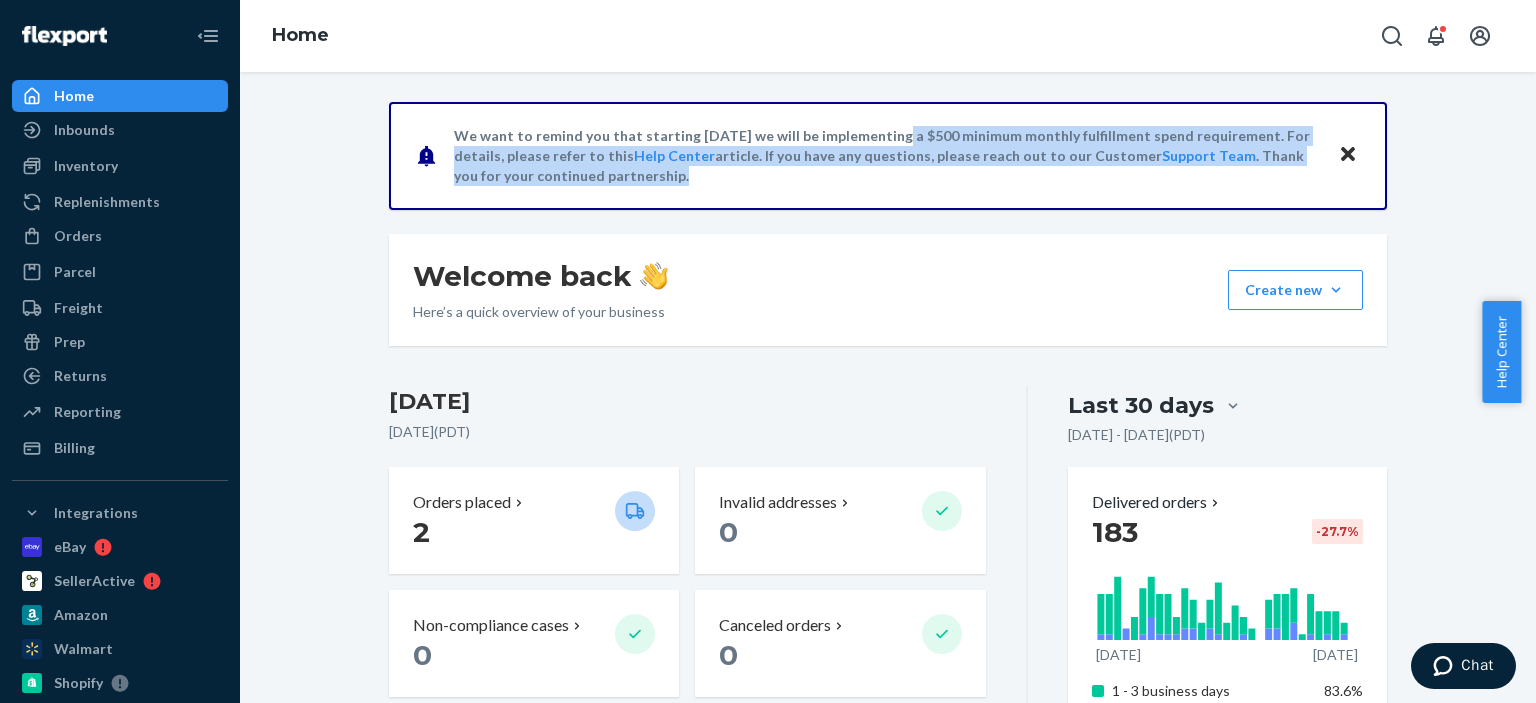 click on "We want to remind you that starting [DATE] we will be implementing a $500 minimum monthly fulfillment spend requirement. For details, please refer to this  Help Center  article. If you have any questions, please reach out to our Customer  Support Team . Thank you for your continued partnership." at bounding box center (886, 156) 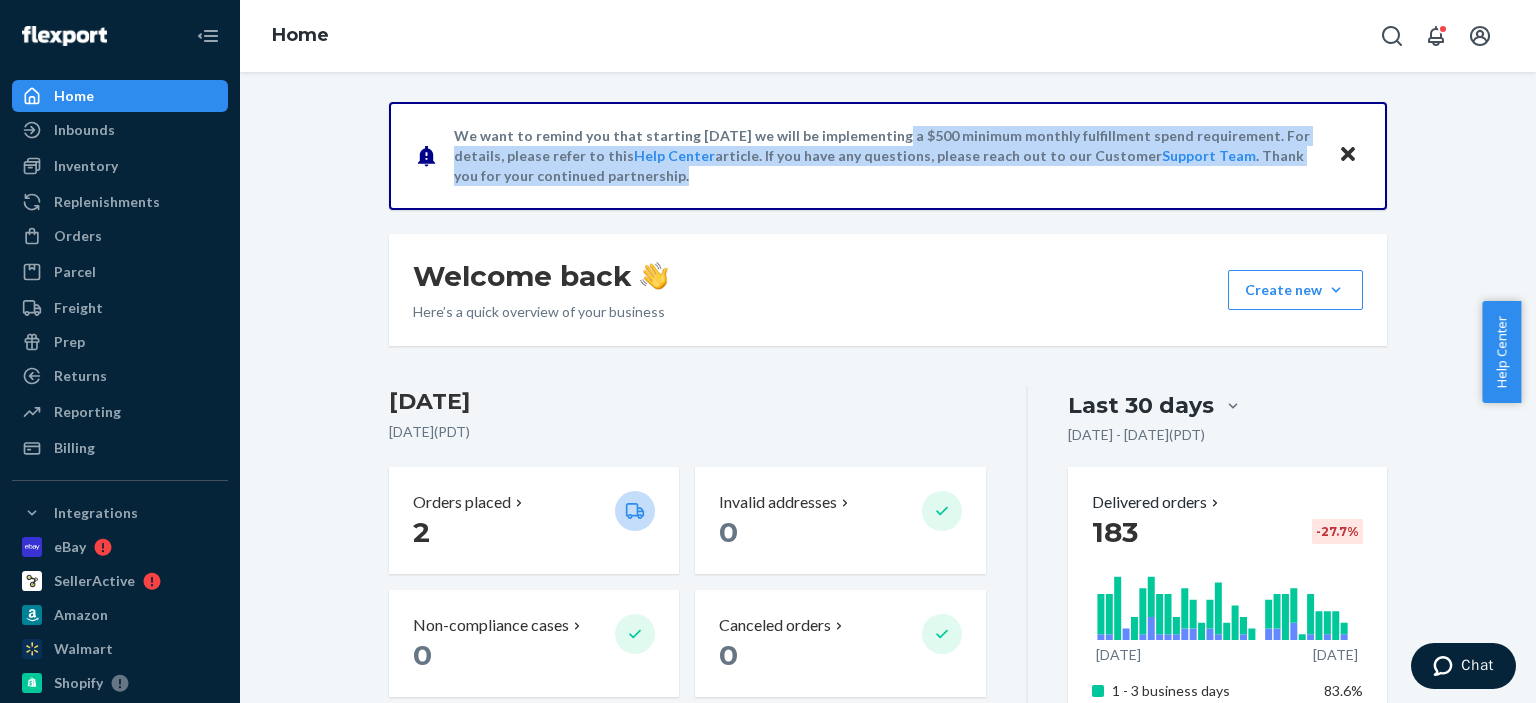 click on "We want to remind you that starting [DATE] we will be implementing a $500 minimum monthly fulfillment spend requirement. For details, please refer to this  Help Center  article. If you have any questions, please reach out to our Customer  Support Team . Thank you for your continued partnership." at bounding box center [886, 156] 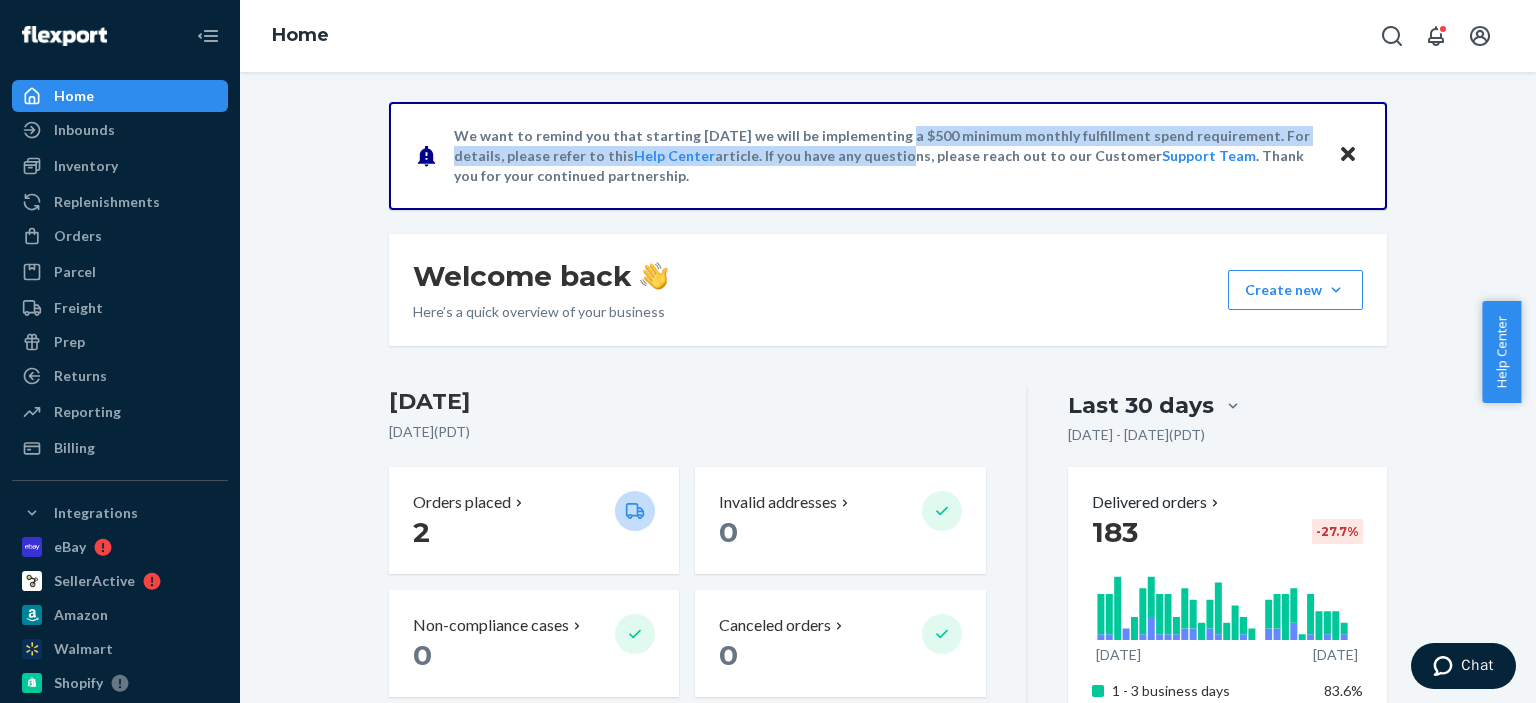 drag, startPoint x: 873, startPoint y: 152, endPoint x: 874, endPoint y: 123, distance: 29.017237 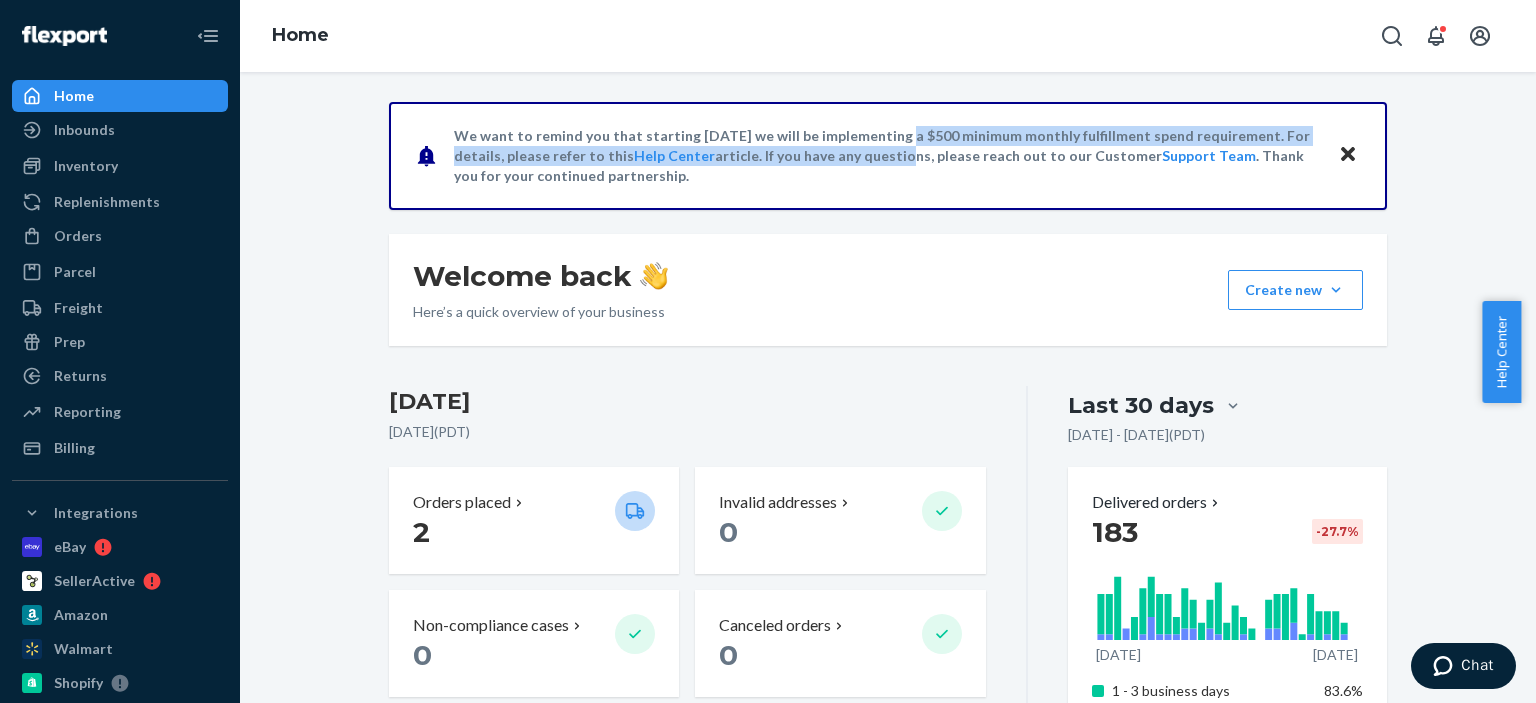 click on "We want to remind you that starting [DATE] we will be implementing a $500 minimum monthly fulfillment spend requirement. For details, please refer to this  Help Center  article. If you have any questions, please reach out to our Customer  Support Team . Thank you for your continued partnership." at bounding box center (888, 156) 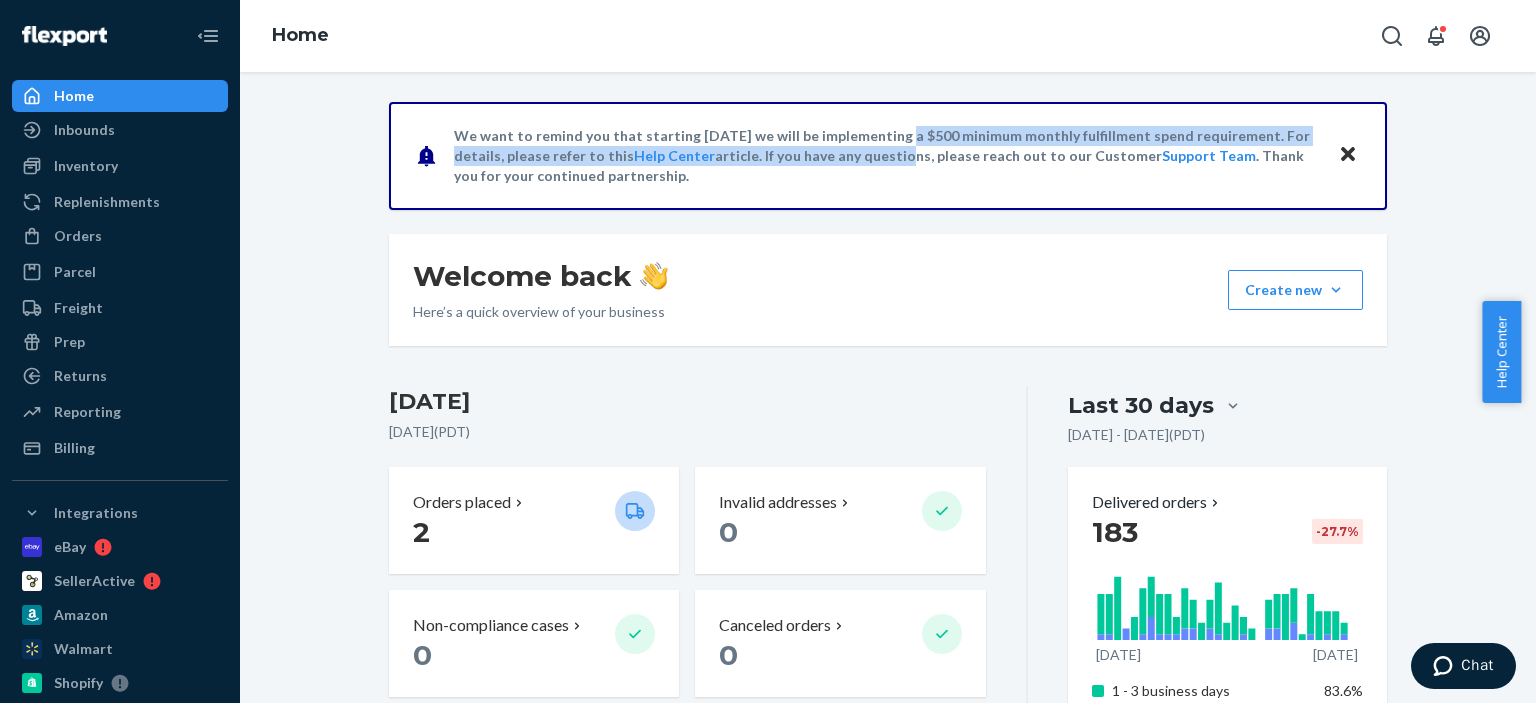 click on "We want to remind you that starting [DATE] we will be implementing a $500 minimum monthly fulfillment spend requirement. For details, please refer to this  Help Center  article. If you have any questions, please reach out to our Customer  Support Team . Thank you for your continued partnership." at bounding box center (888, 156) 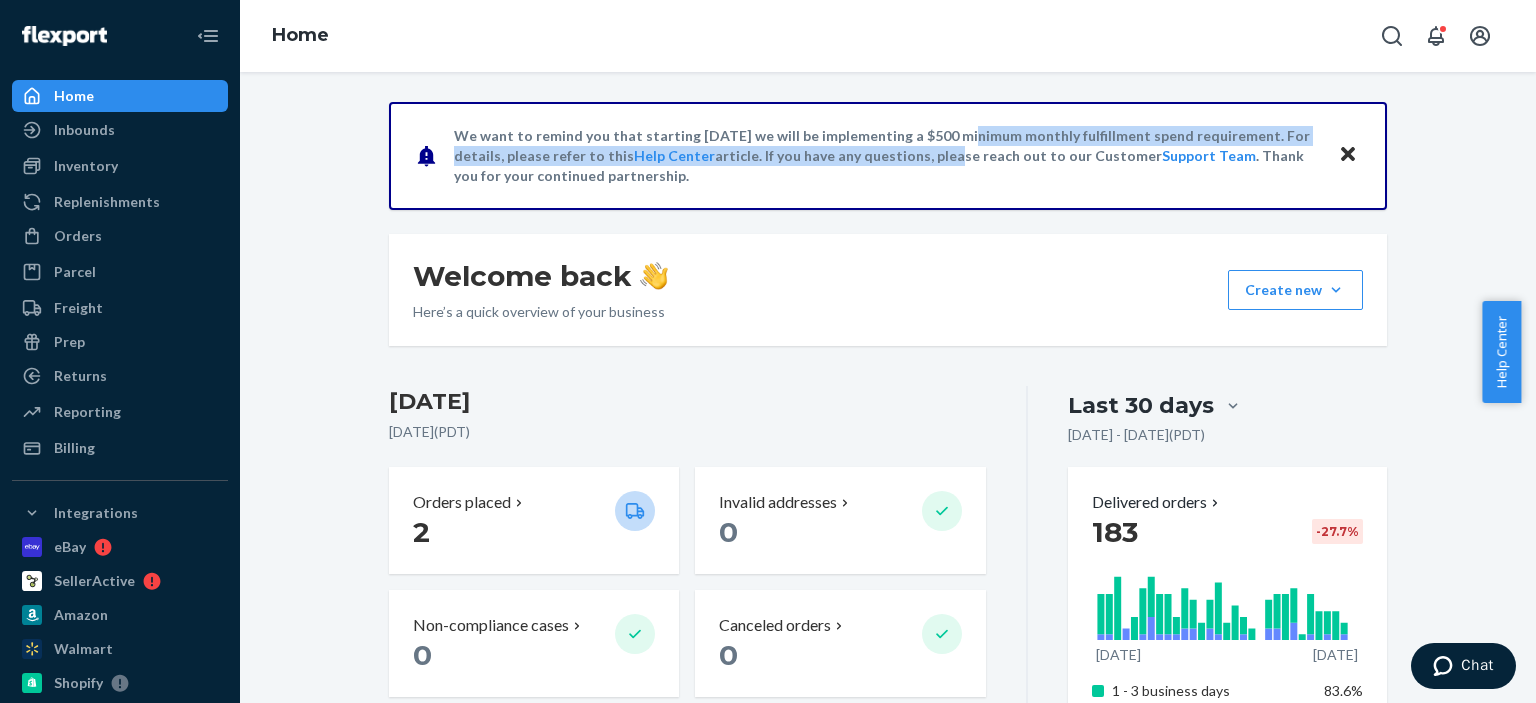 drag, startPoint x: 916, startPoint y: 158, endPoint x: 921, endPoint y: 135, distance: 23.537205 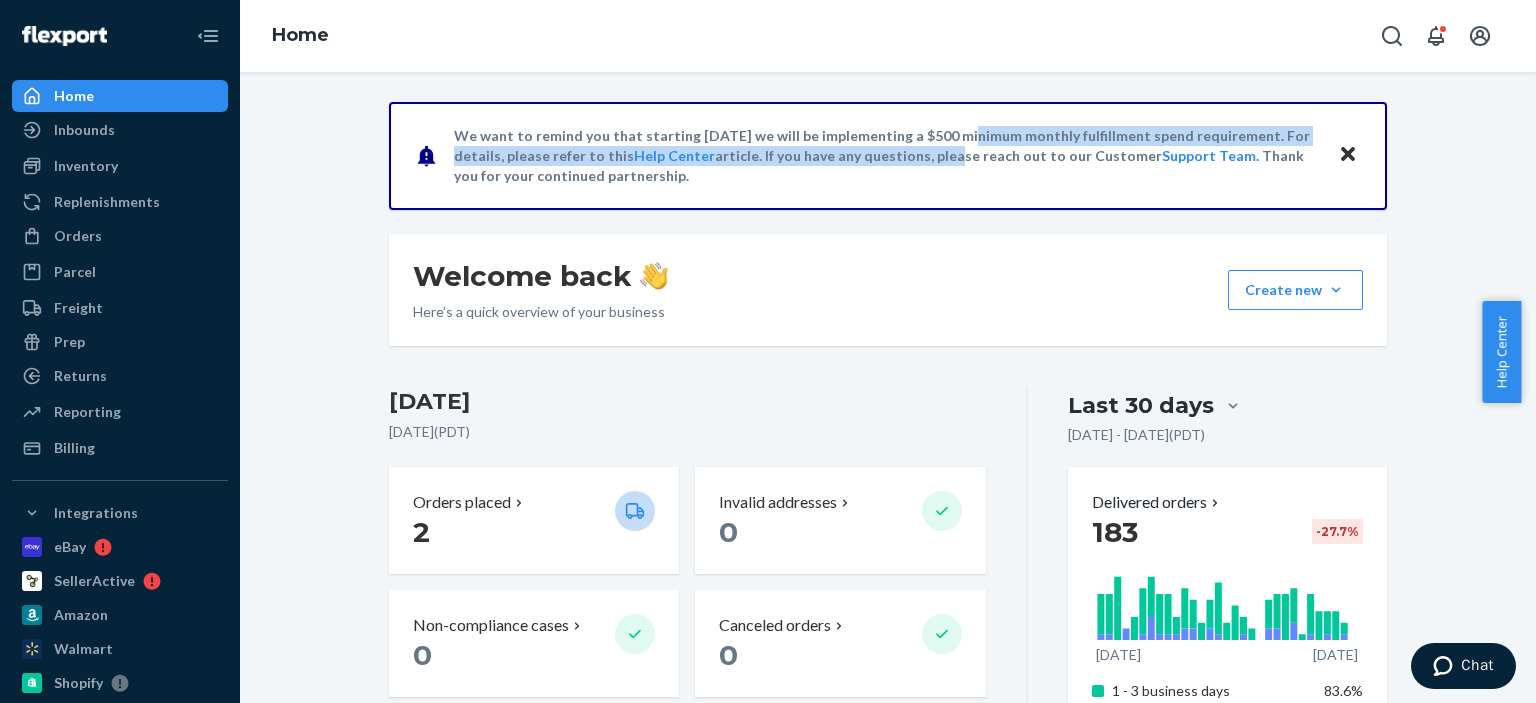 click on "We want to remind you that starting [DATE] we will be implementing a $500 minimum monthly fulfillment spend requirement. For details, please refer to this  Help Center  article. If you have any questions, please reach out to our Customer  Support Team . Thank you for your continued partnership." at bounding box center [886, 156] 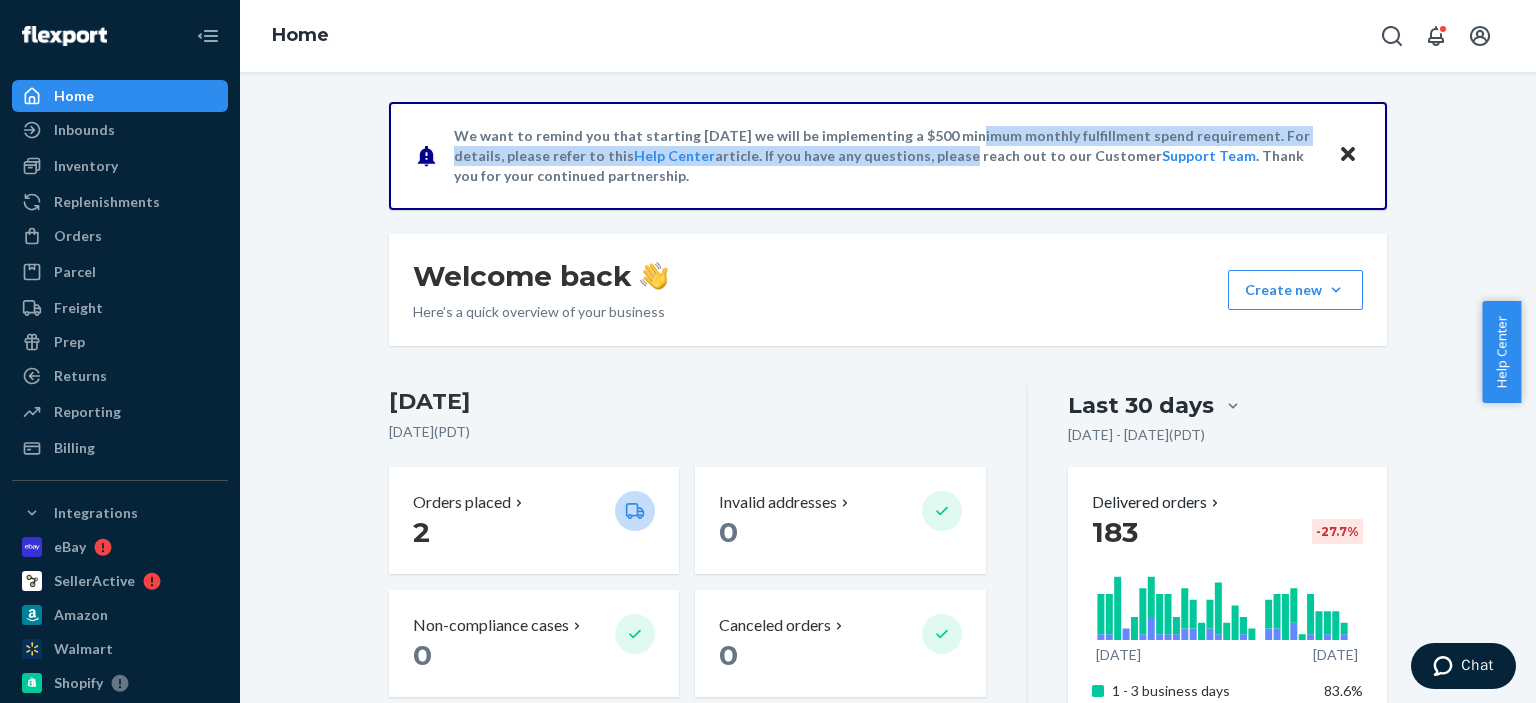 drag, startPoint x: 932, startPoint y: 143, endPoint x: 930, endPoint y: 159, distance: 16.124516 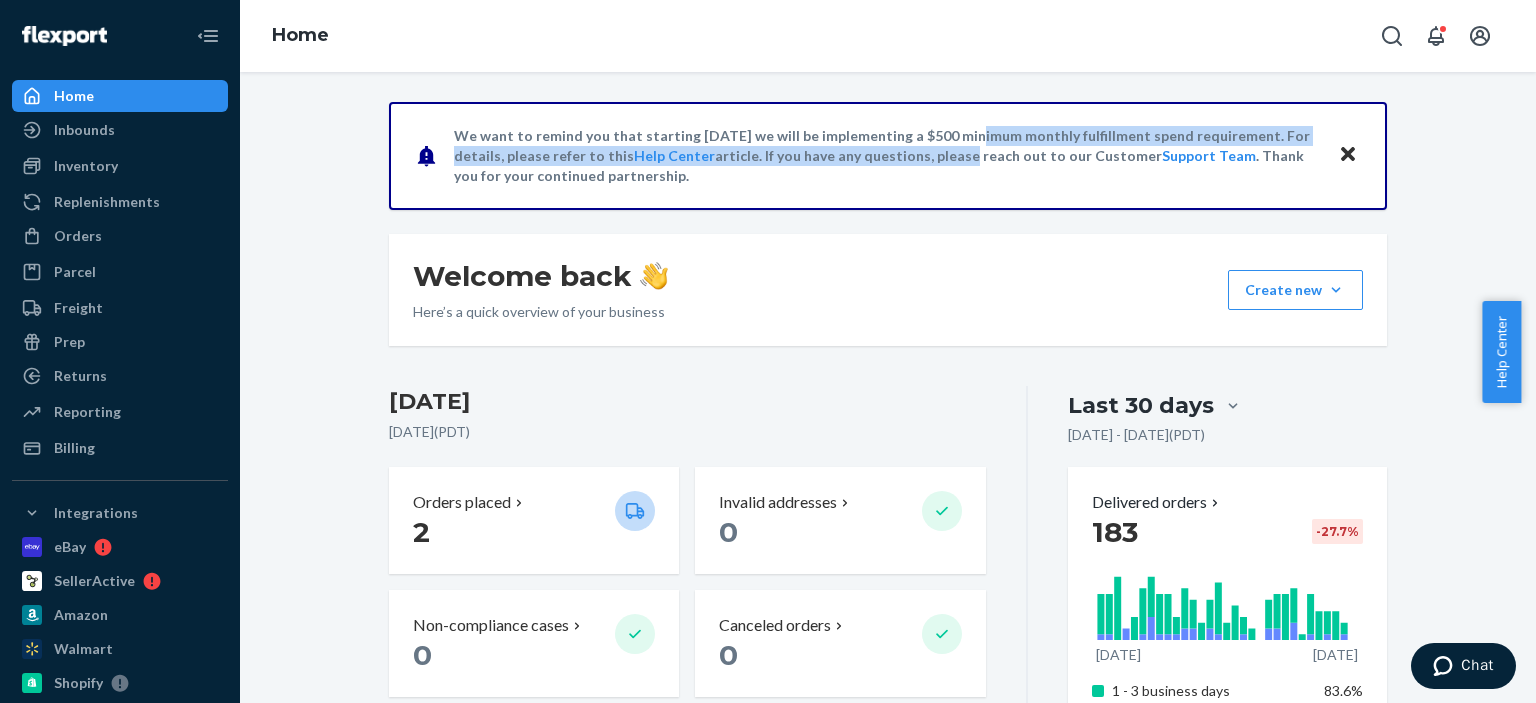 click on "We want to remind you that starting [DATE] we will be implementing a $500 minimum monthly fulfillment spend requirement. For details, please refer to this  Help Center  article. If you have any questions, please reach out to our Customer  Support Team . Thank you for your continued partnership." at bounding box center [886, 156] 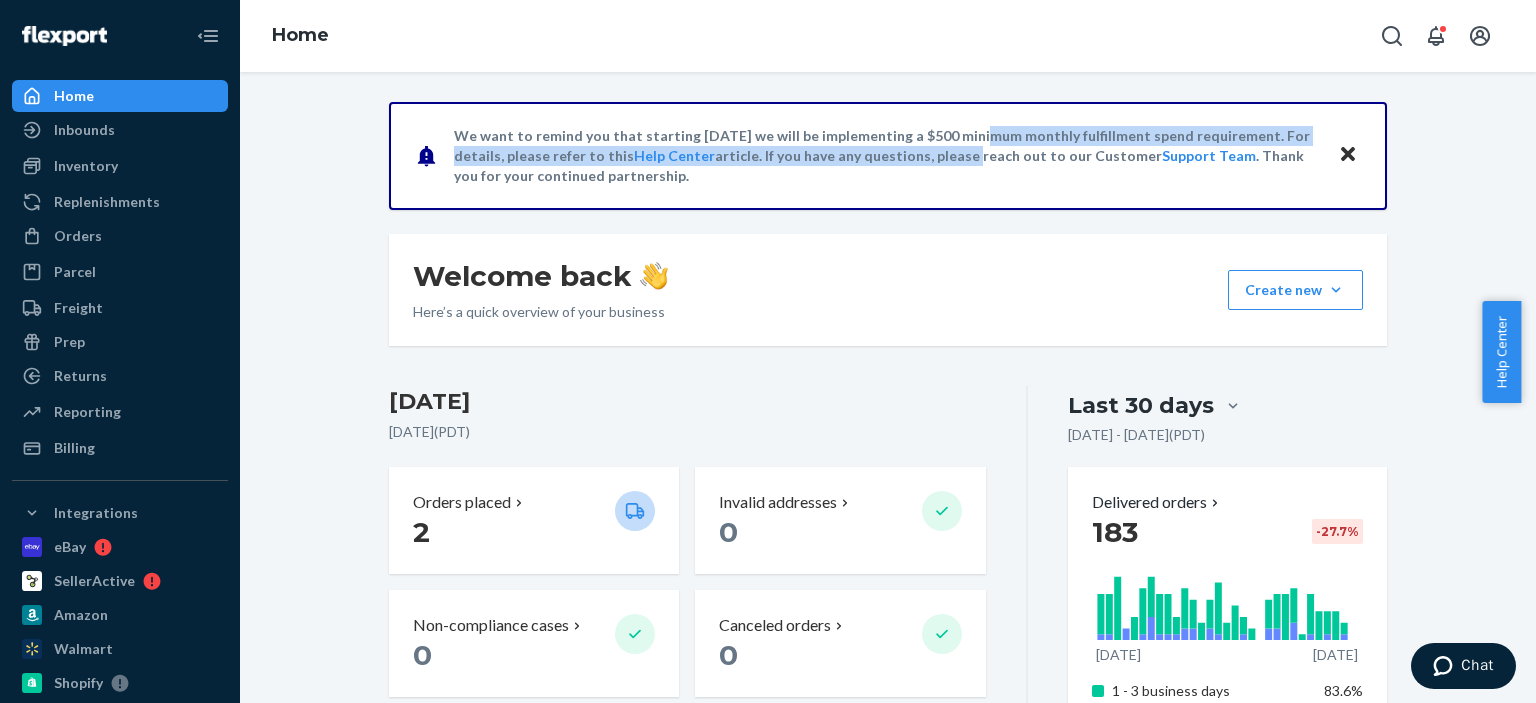 drag, startPoint x: 940, startPoint y: 159, endPoint x: 938, endPoint y: 139, distance: 20.09975 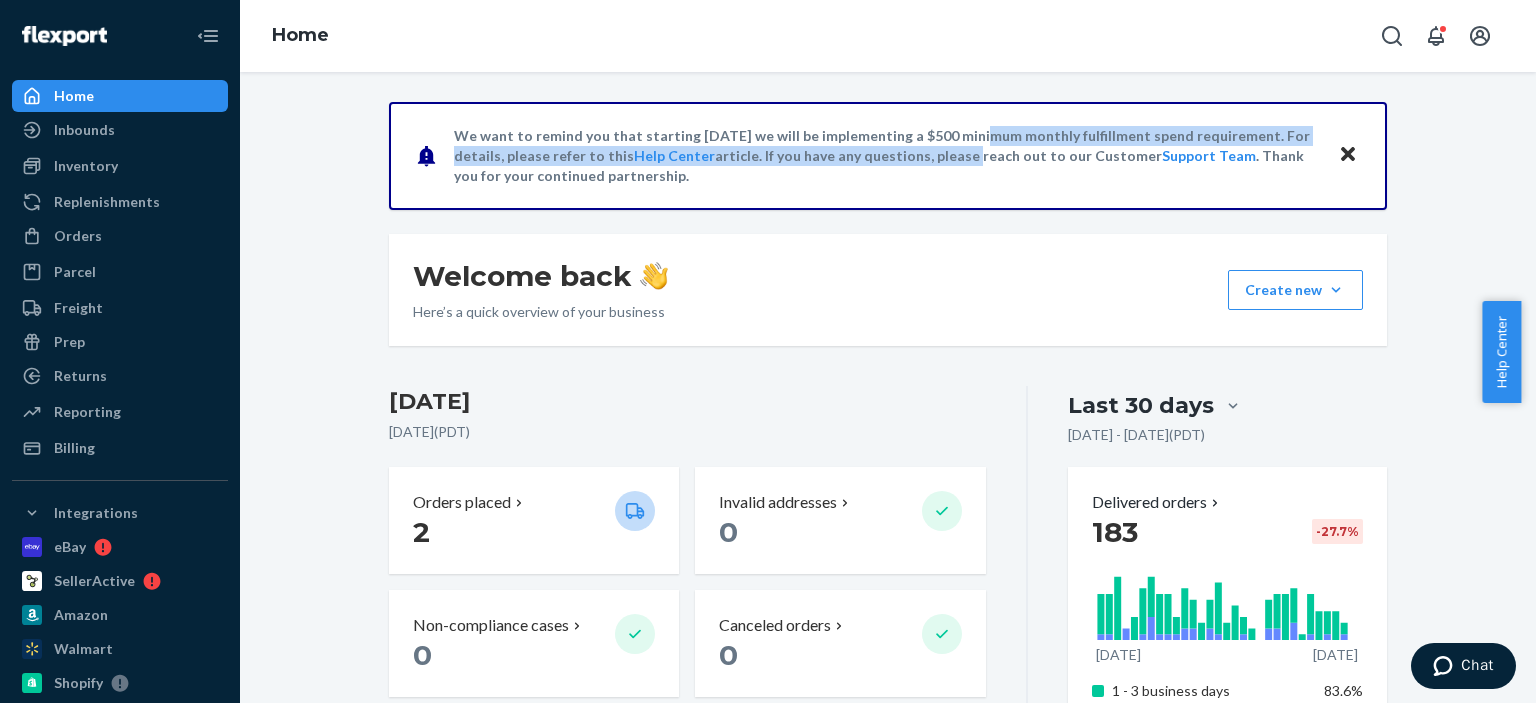 click on "We want to remind you that starting [DATE] we will be implementing a $500 minimum monthly fulfillment spend requirement. For details, please refer to this  Help Center  article. If you have any questions, please reach out to our Customer  Support Team . Thank you for your continued partnership." at bounding box center [886, 156] 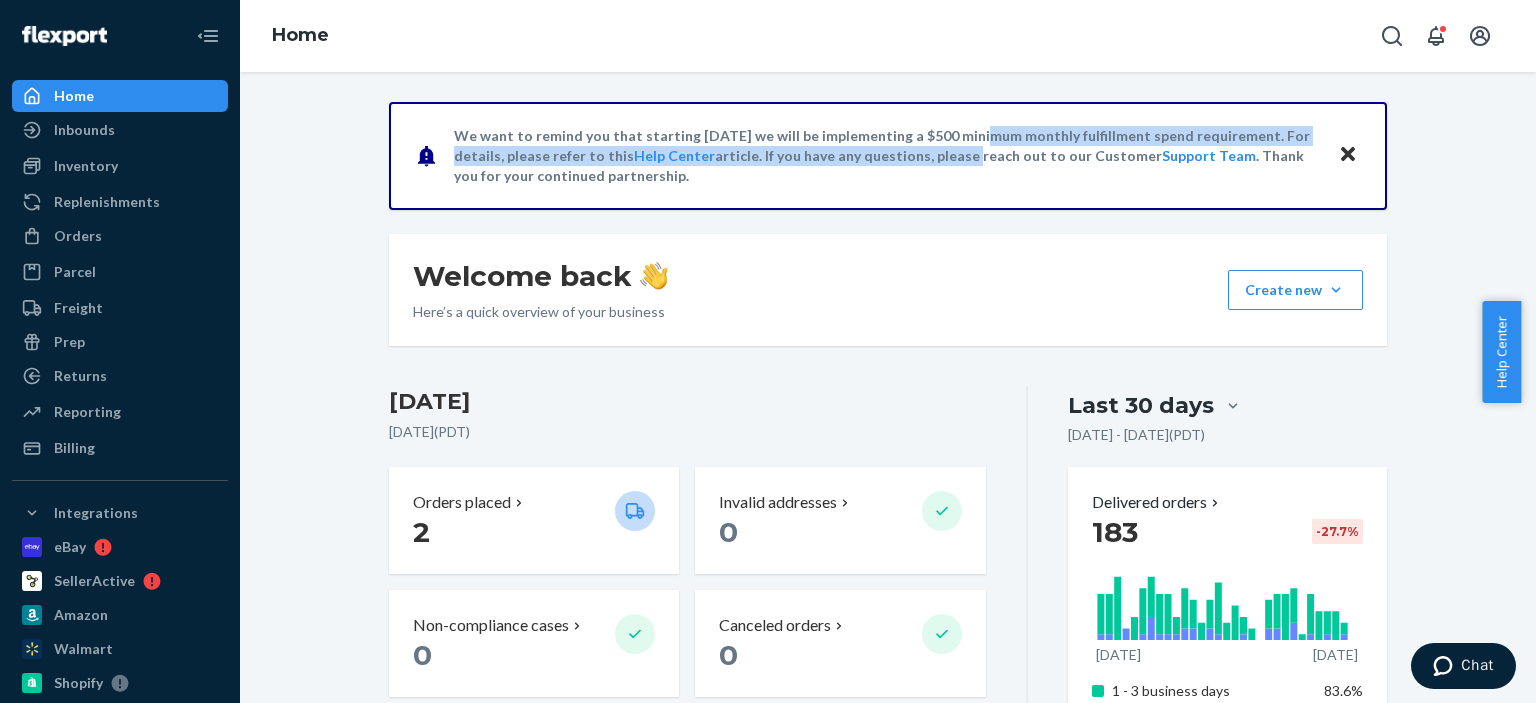 click on "We want to remind you that starting [DATE] we will be implementing a $500 minimum monthly fulfillment spend requirement. For details, please refer to this  Help Center  article. If you have any questions, please reach out to our Customer  Support Team . Thank you for your continued partnership." at bounding box center [886, 156] 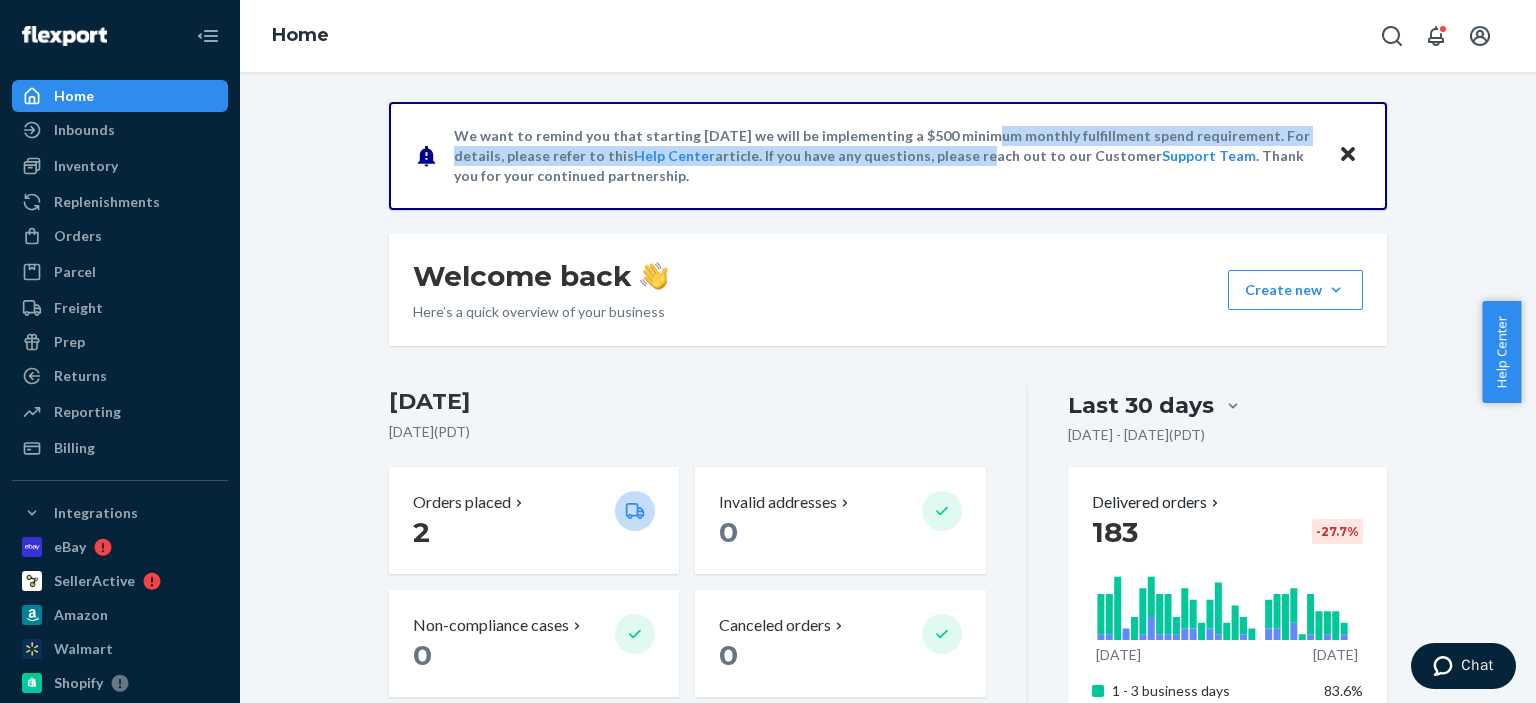 drag, startPoint x: 946, startPoint y: 155, endPoint x: 946, endPoint y: 135, distance: 20 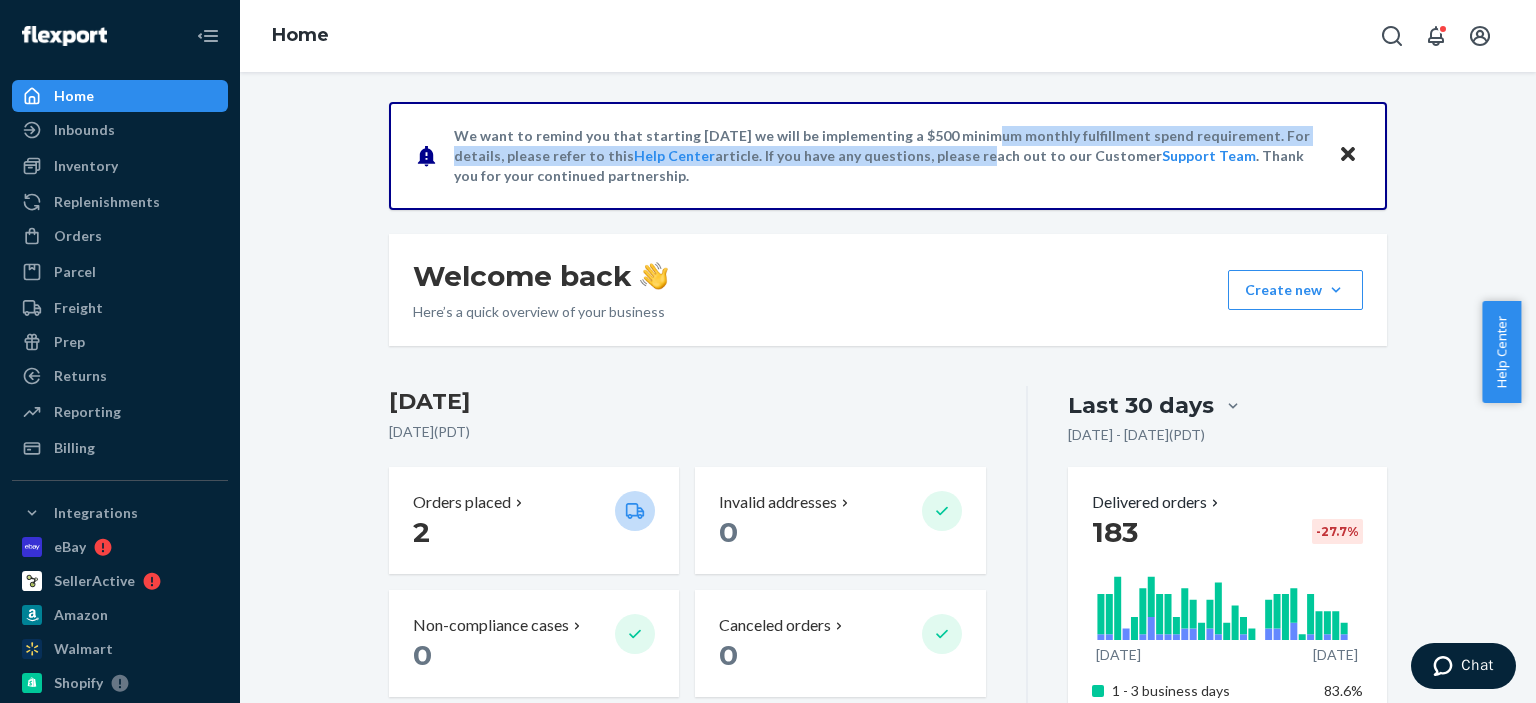 click on "We want to remind you that starting [DATE] we will be implementing a $500 minimum monthly fulfillment spend requirement. For details, please refer to this  Help Center  article. If you have any questions, please reach out to our Customer  Support Team . Thank you for your continued partnership." at bounding box center (886, 156) 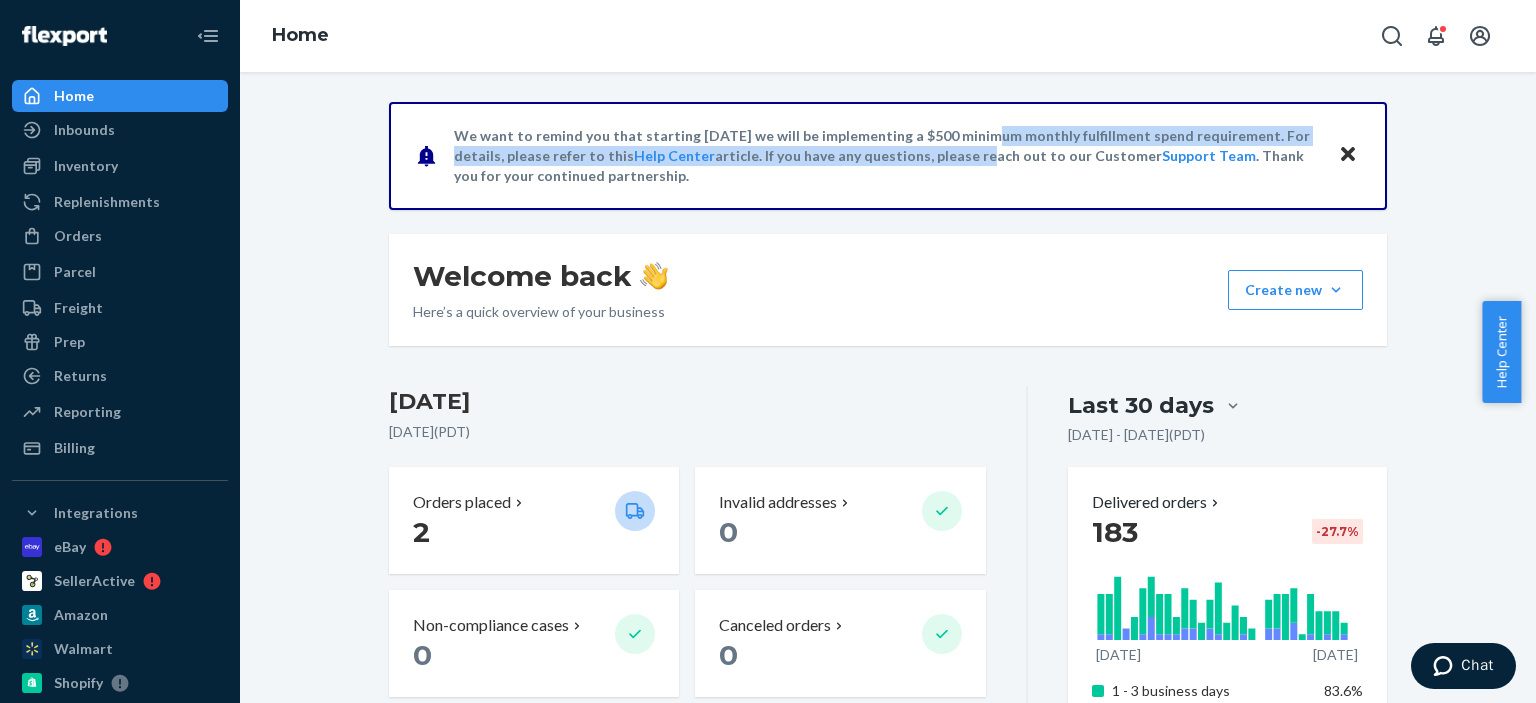 click on "We want to remind you that starting [DATE] we will be implementing a $500 minimum monthly fulfillment spend requirement. For details, please refer to this  Help Center  article. If you have any questions, please reach out to our Customer  Support Team . Thank you for your continued partnership." at bounding box center (886, 156) 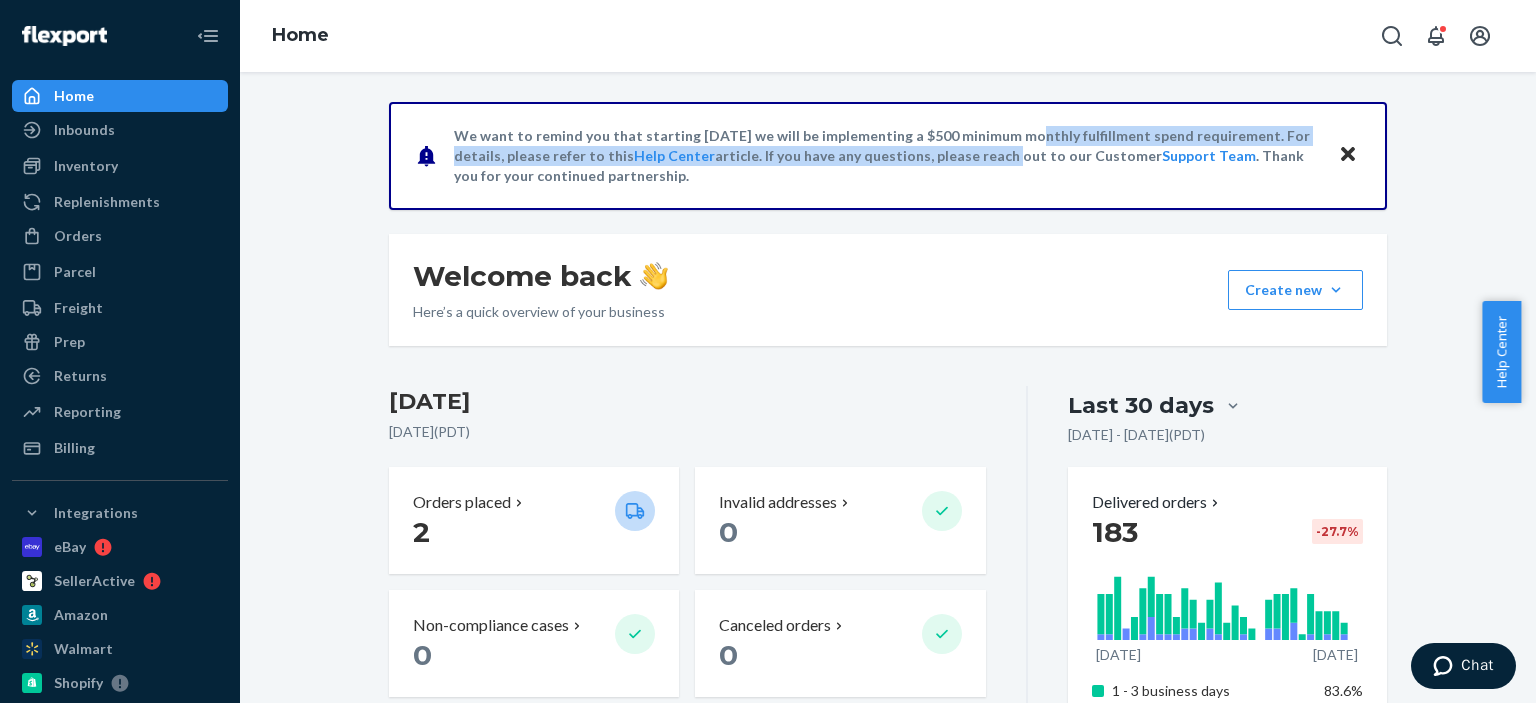 drag, startPoint x: 973, startPoint y: 142, endPoint x: 976, endPoint y: 131, distance: 11.401754 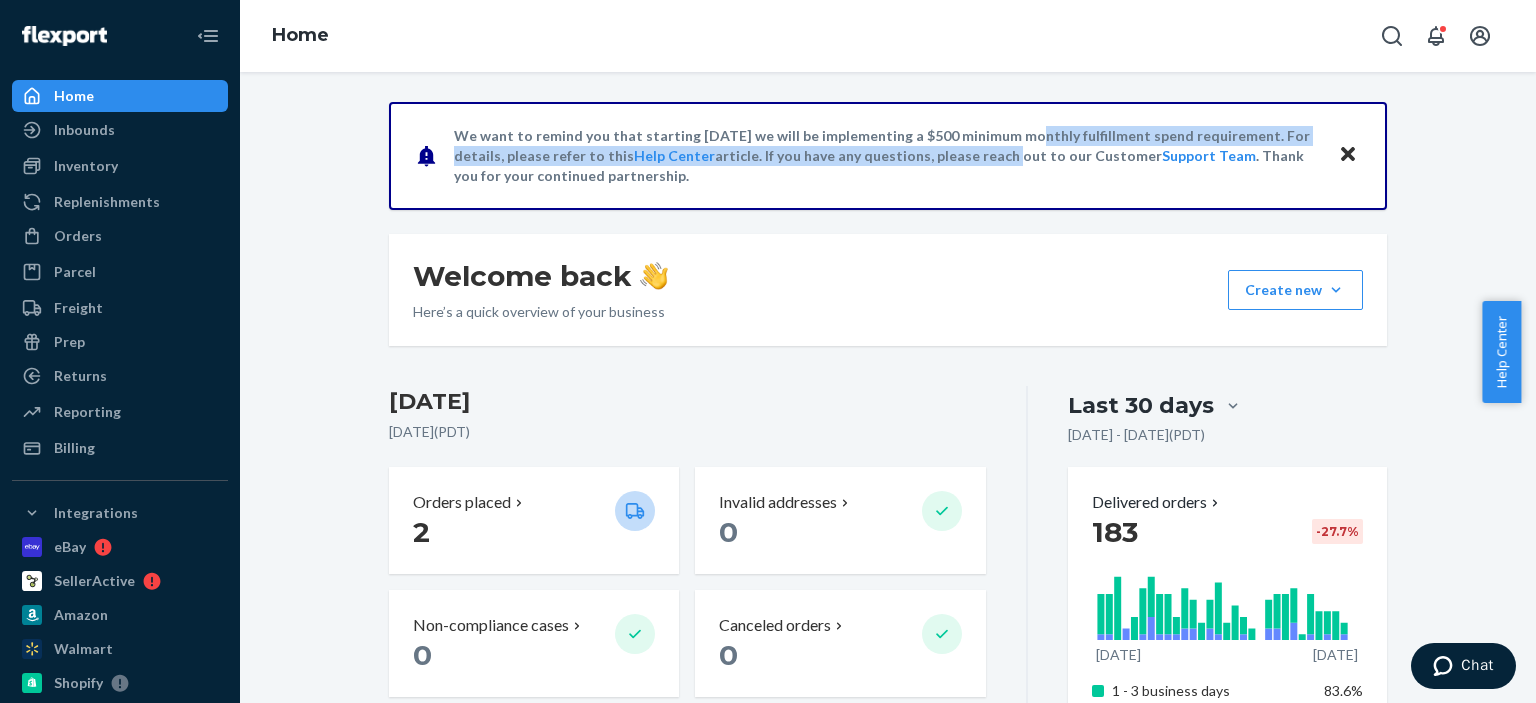 click on "We want to remind you that starting [DATE] we will be implementing a $500 minimum monthly fulfillment spend requirement. For details, please refer to this  Help Center  article. If you have any questions, please reach out to our Customer  Support Team . Thank you for your continued partnership." at bounding box center (886, 156) 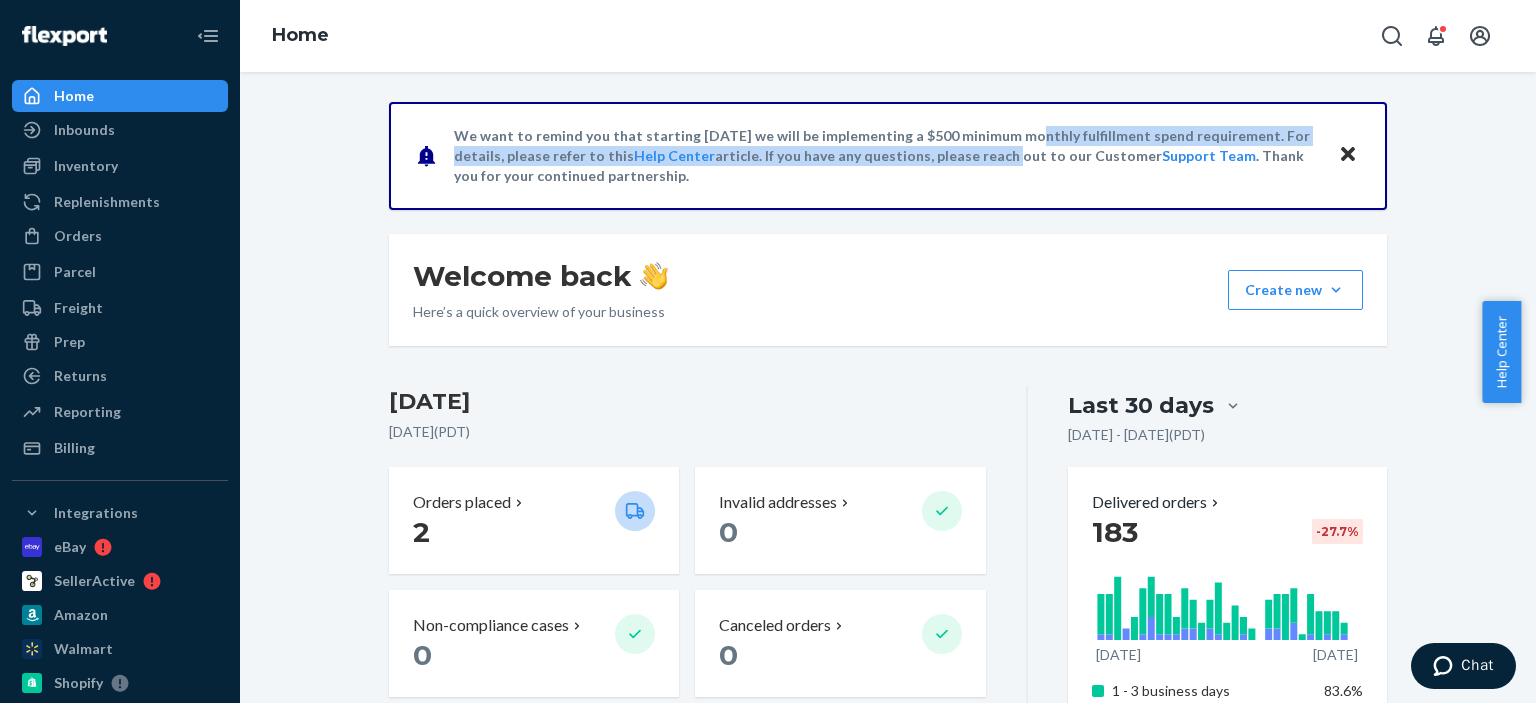 click on "We want to remind you that starting [DATE] we will be implementing a $500 minimum monthly fulfillment spend requirement. For details, please refer to this  Help Center  article. If you have any questions, please reach out to our Customer  Support Team . Thank you for your continued partnership." at bounding box center (886, 156) 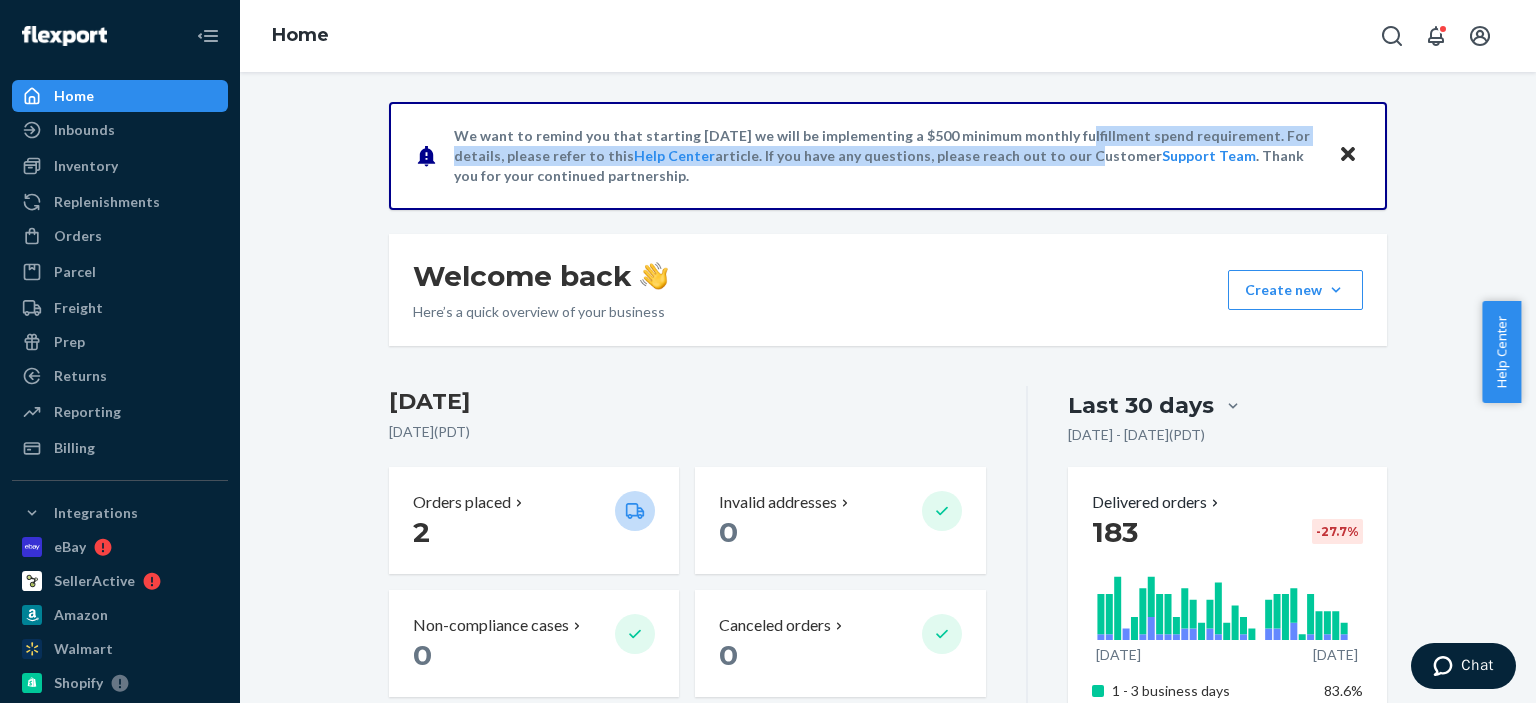 drag, startPoint x: 1045, startPoint y: 160, endPoint x: 1046, endPoint y: 127, distance: 33.01515 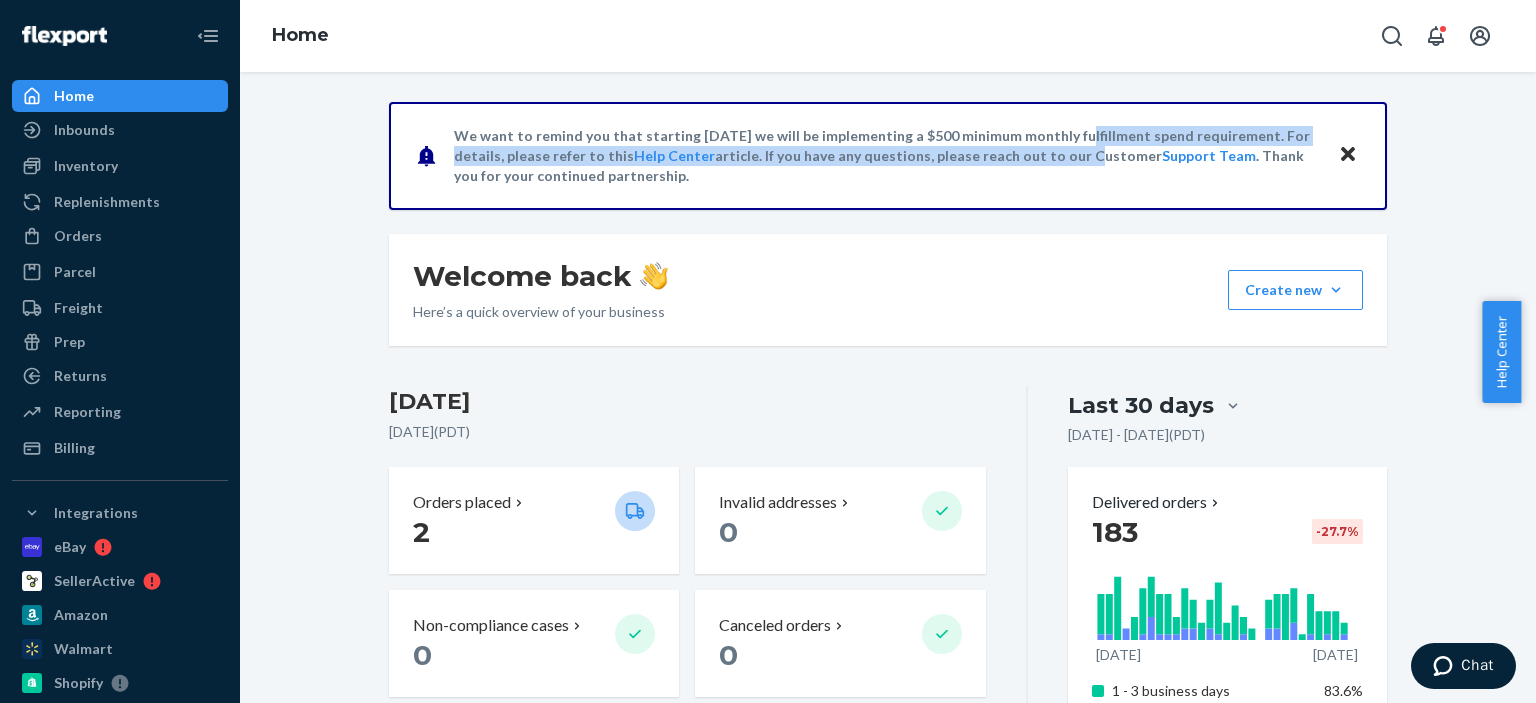 click on "We want to remind you that starting [DATE] we will be implementing a $500 minimum monthly fulfillment spend requirement. For details, please refer to this  Help Center  article. If you have any questions, please reach out to our Customer  Support Team . Thank you for your continued partnership." at bounding box center (886, 156) 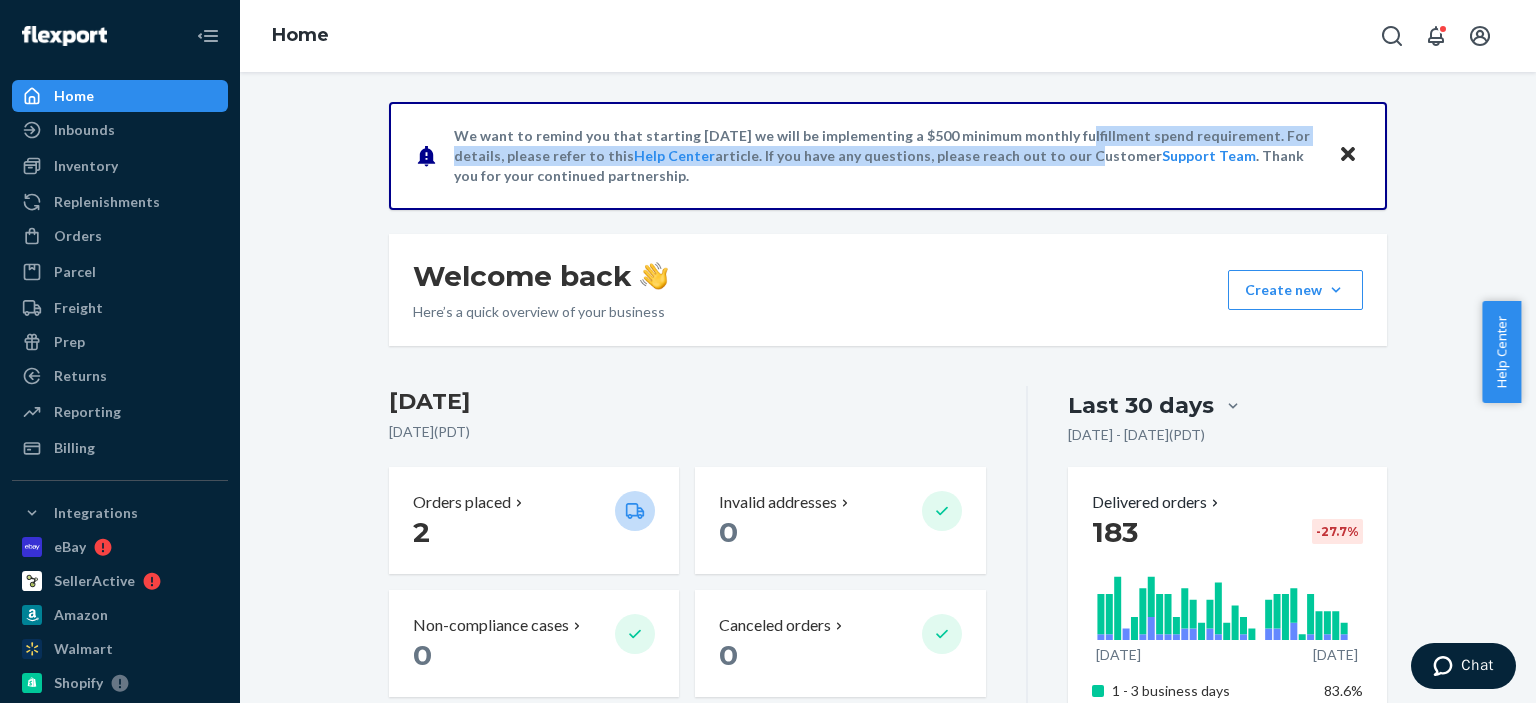 click on "We want to remind you that starting [DATE] we will be implementing a $500 minimum monthly fulfillment spend requirement. For details, please refer to this  Help Center  article. If you have any questions, please reach out to our Customer  Support Team . Thank you for your continued partnership." at bounding box center (886, 156) 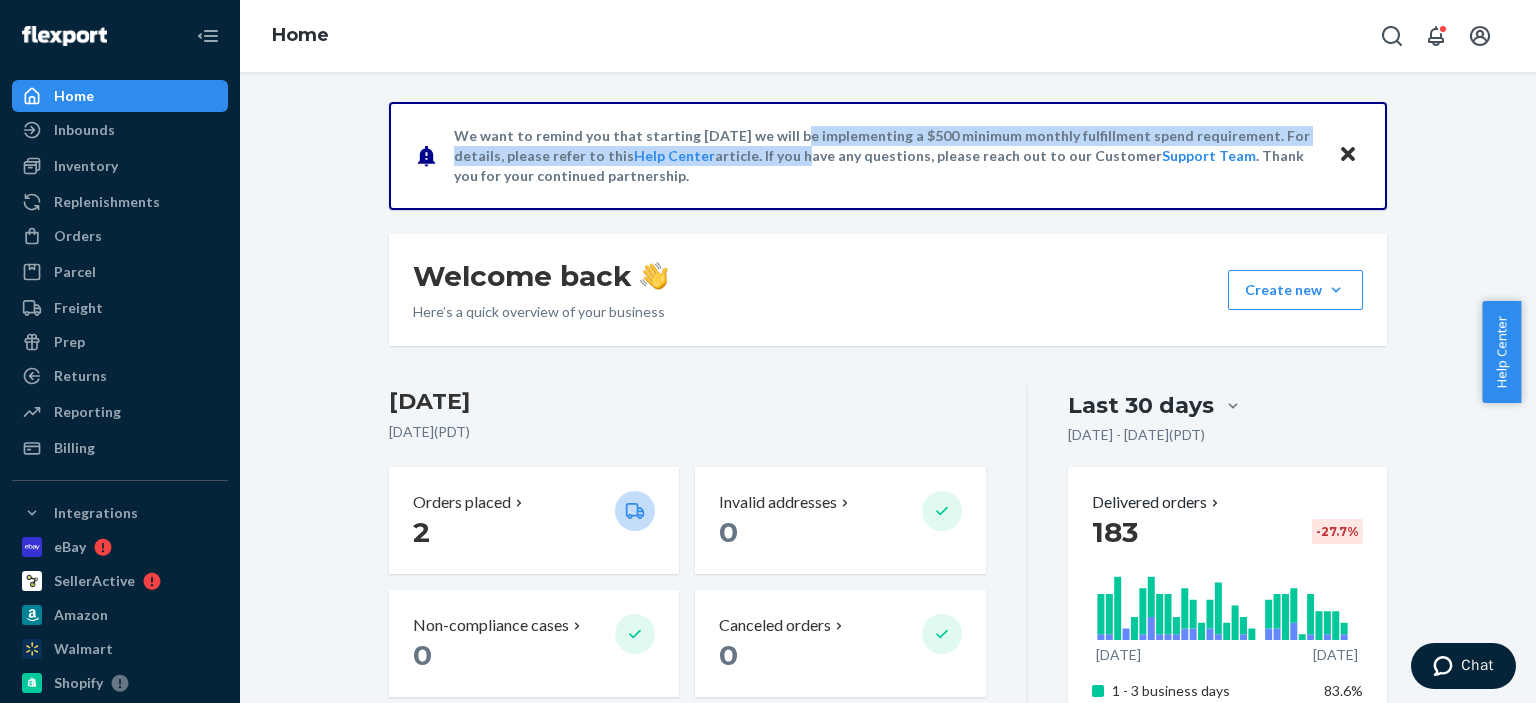 drag, startPoint x: 776, startPoint y: 159, endPoint x: 776, endPoint y: 127, distance: 32 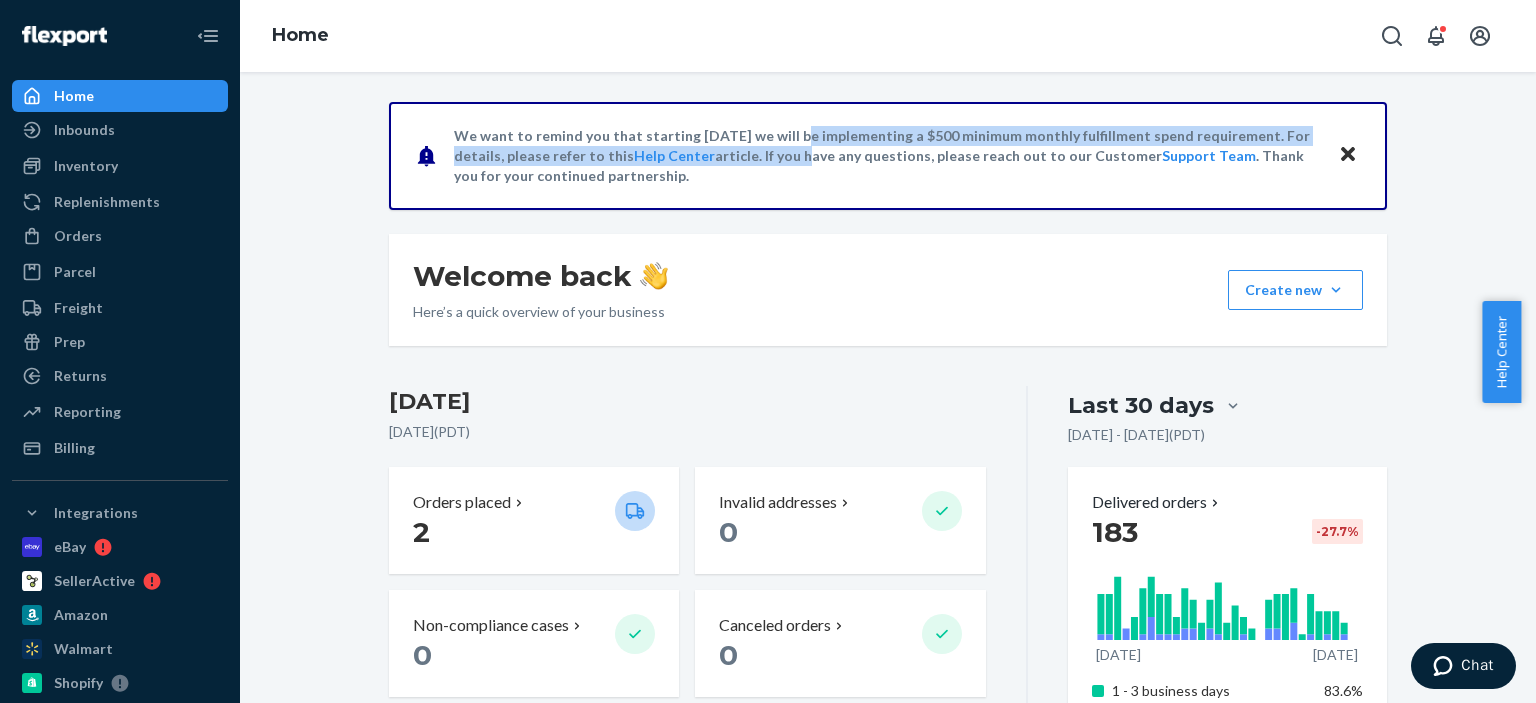 click on "We want to remind you that starting [DATE] we will be implementing a $500 minimum monthly fulfillment spend requirement. For details, please refer to this  Help Center  article. If you have any questions, please reach out to our Customer  Support Team . Thank you for your continued partnership." at bounding box center [886, 156] 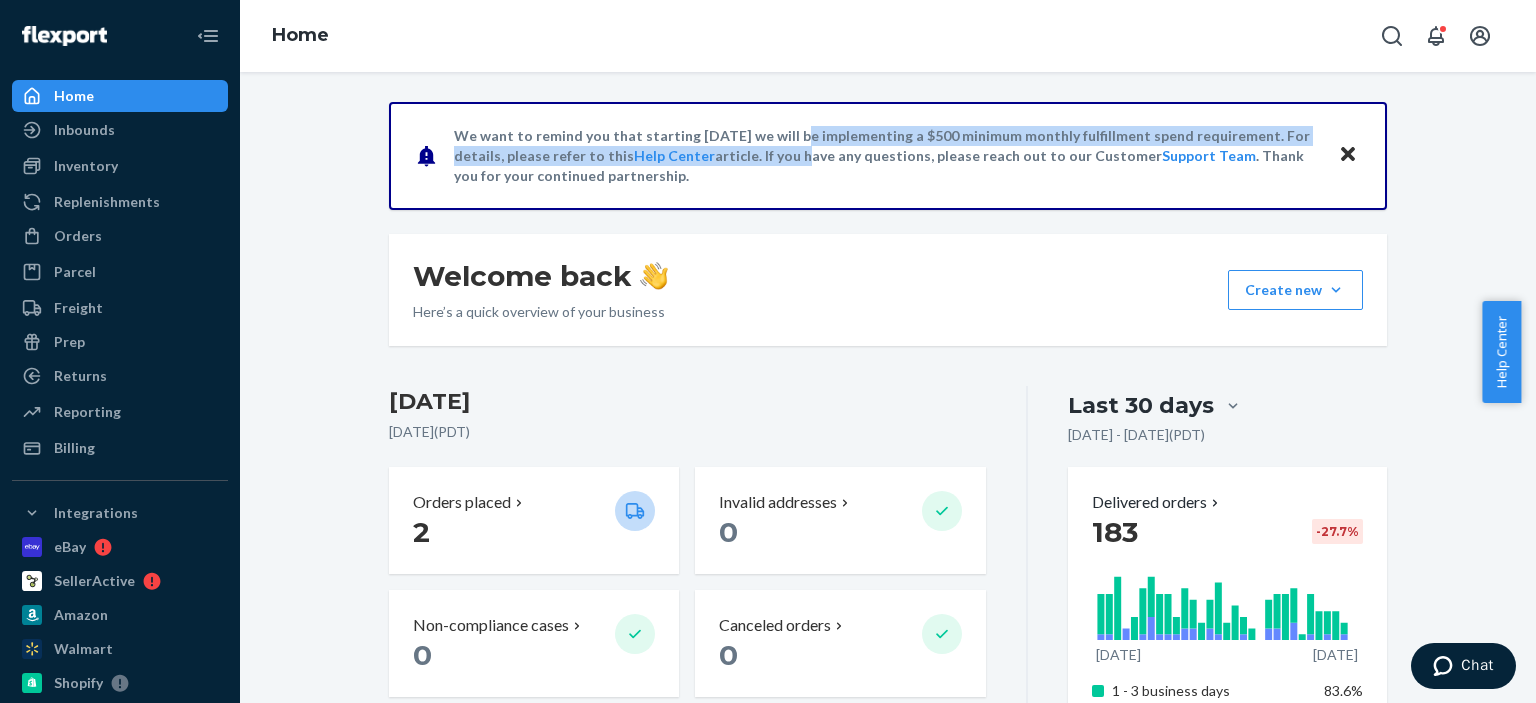 click on "We want to remind you that starting [DATE] we will be implementing a $500 minimum monthly fulfillment spend requirement. For details, please refer to this  Help Center  article. If you have any questions, please reach out to our Customer  Support Team . Thank you for your continued partnership." at bounding box center [886, 156] 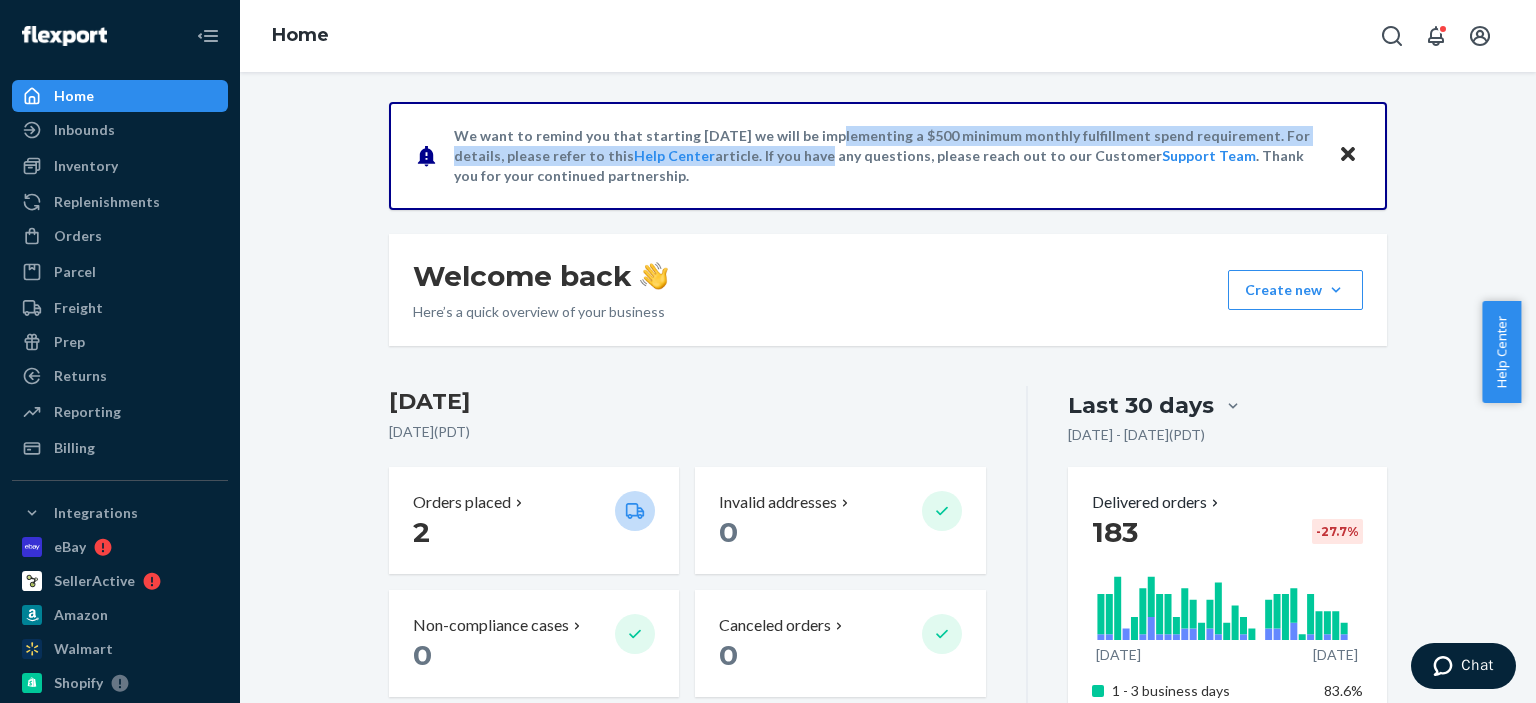 drag, startPoint x: 796, startPoint y: 151, endPoint x: 798, endPoint y: 135, distance: 16.124516 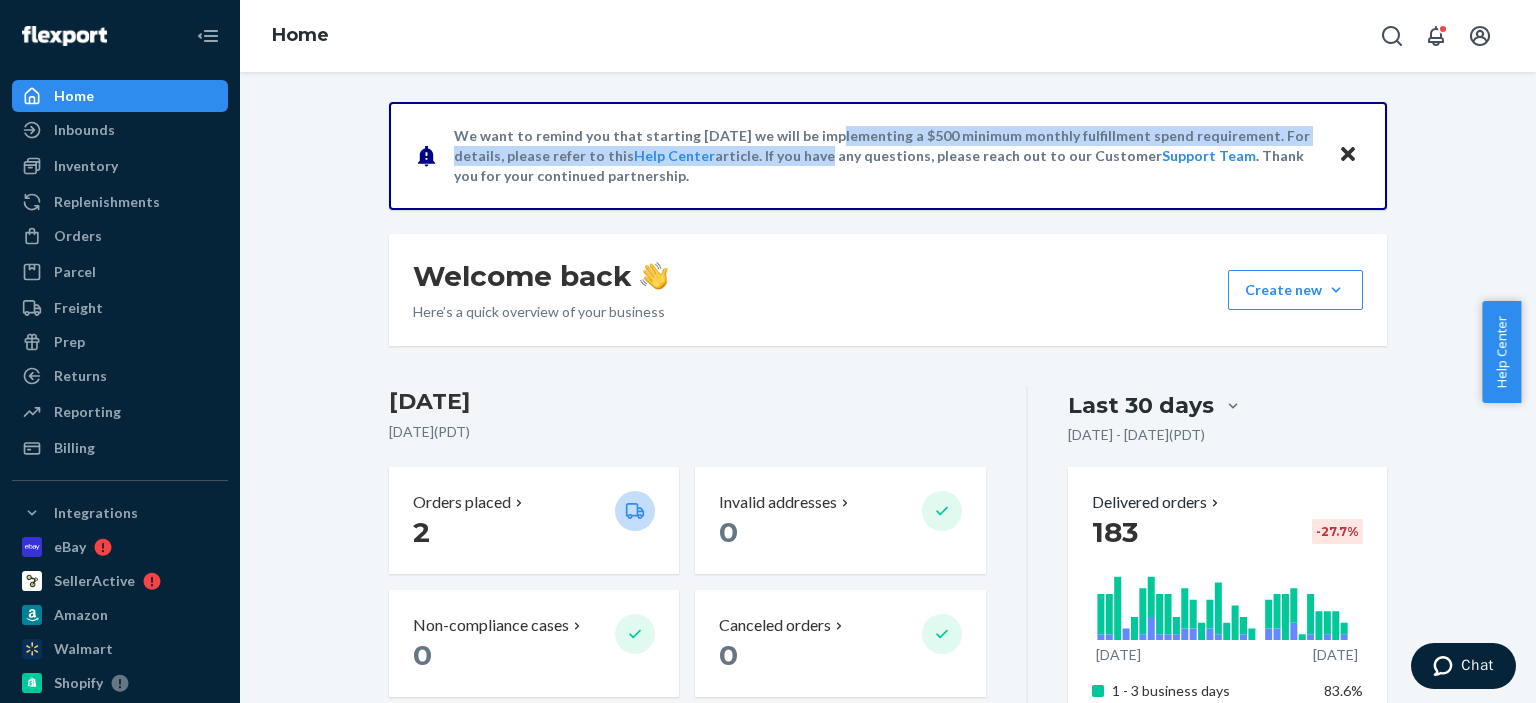 click on "We want to remind you that starting [DATE] we will be implementing a $500 minimum monthly fulfillment spend requirement. For details, please refer to this  Help Center  article. If you have any questions, please reach out to our Customer  Support Team . Thank you for your continued partnership." at bounding box center [886, 156] 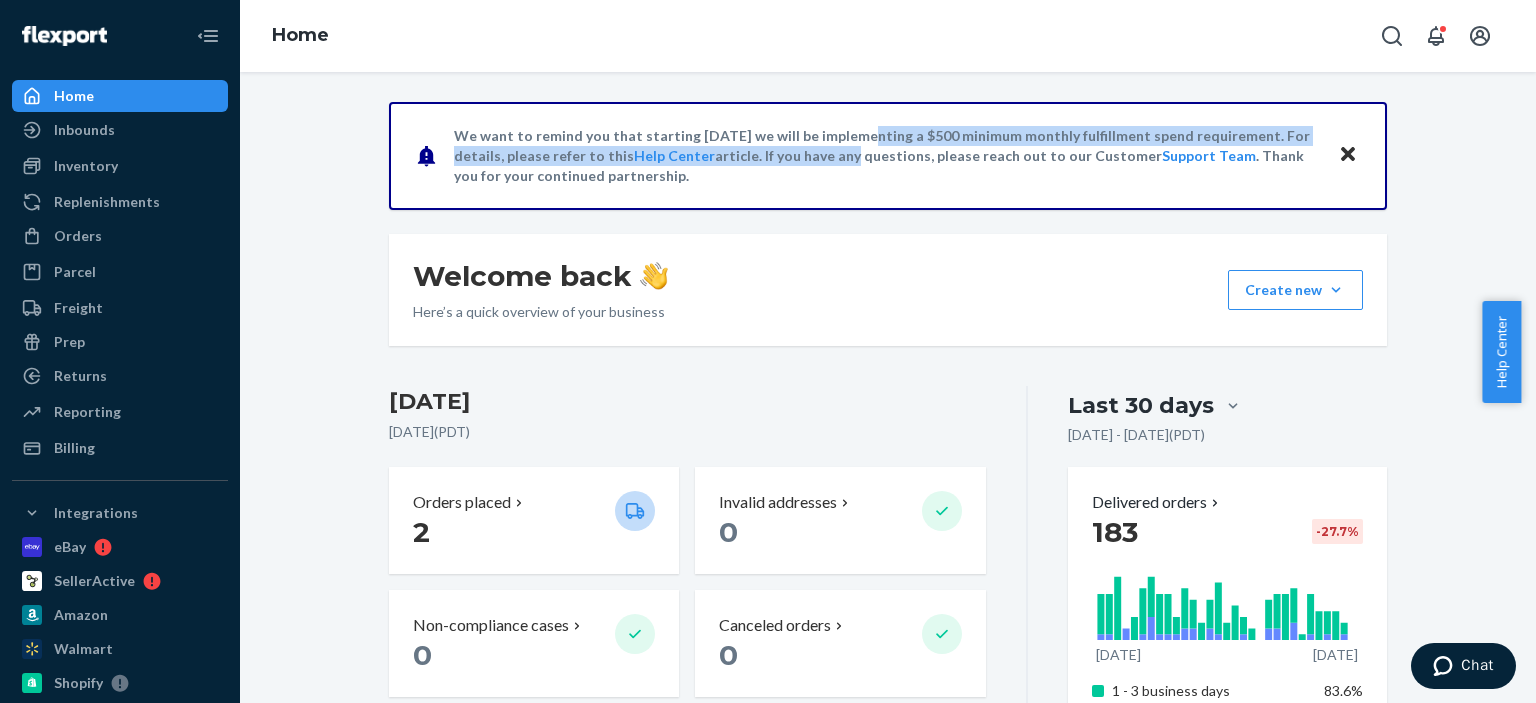 drag, startPoint x: 821, startPoint y: 158, endPoint x: 824, endPoint y: 130, distance: 28.160255 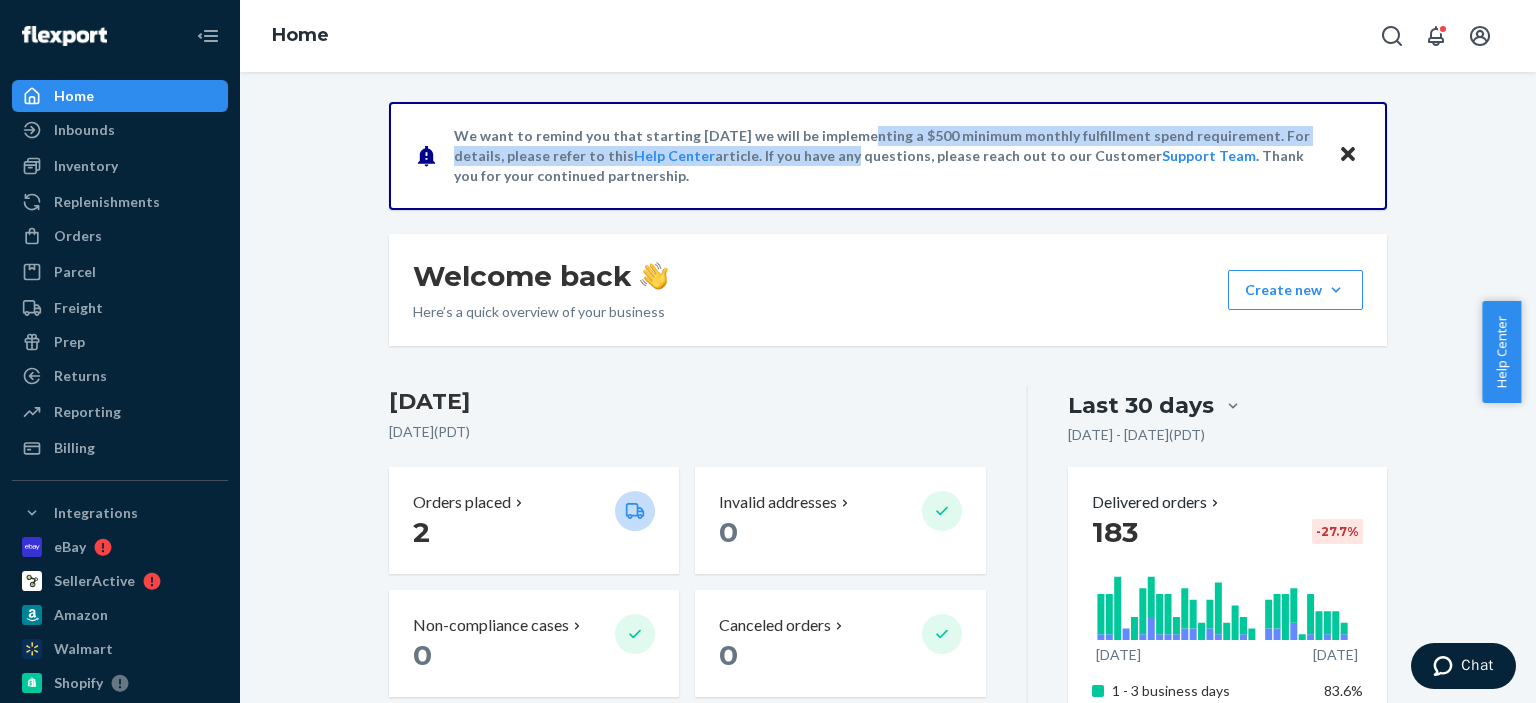 click on "We want to remind you that starting [DATE] we will be implementing a $500 minimum monthly fulfillment spend requirement. For details, please refer to this  Help Center  article. If you have any questions, please reach out to our Customer  Support Team . Thank you for your continued partnership." at bounding box center [886, 156] 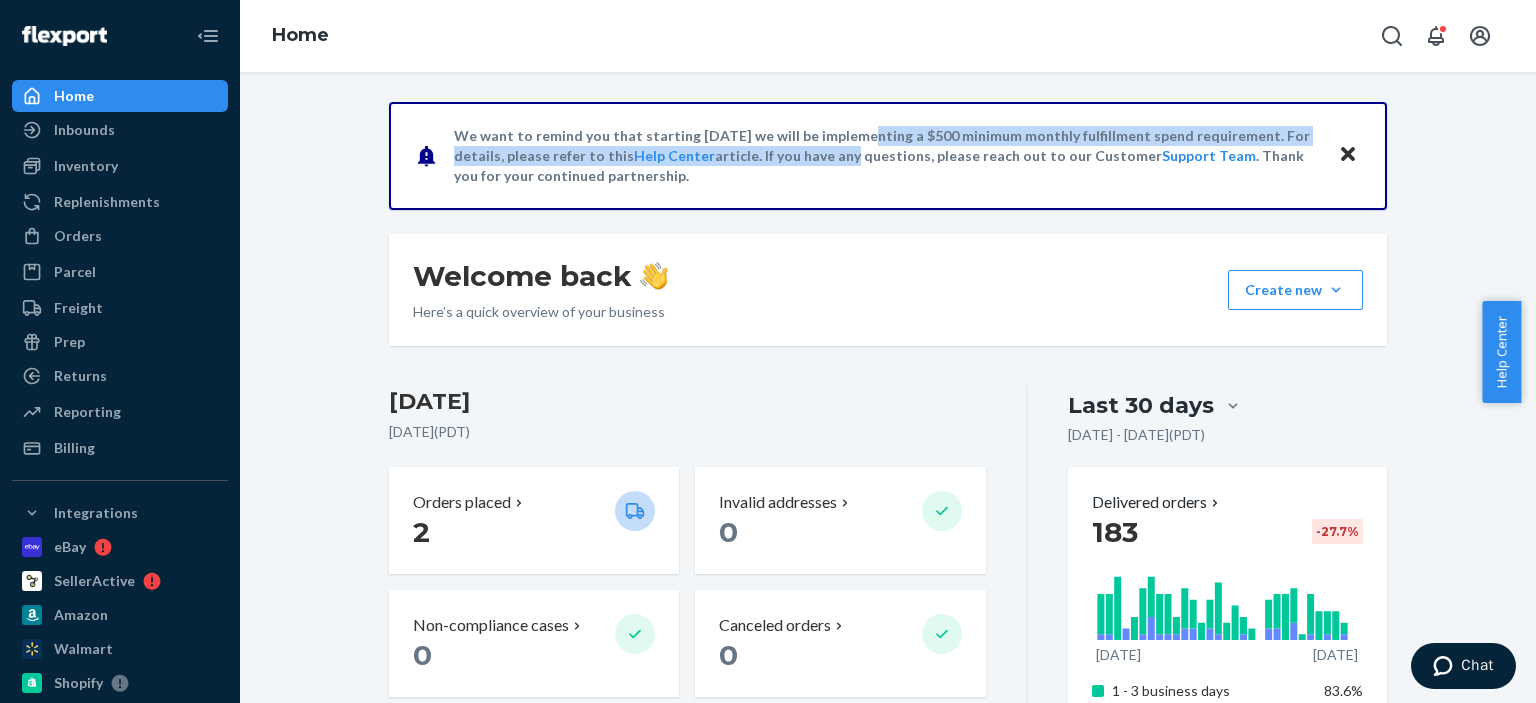 click on "We want to remind you that starting [DATE] we will be implementing a $500 minimum monthly fulfillment spend requirement. For details, please refer to this  Help Center  article. If you have any questions, please reach out to our Customer  Support Team . Thank you for your continued partnership." at bounding box center (886, 156) 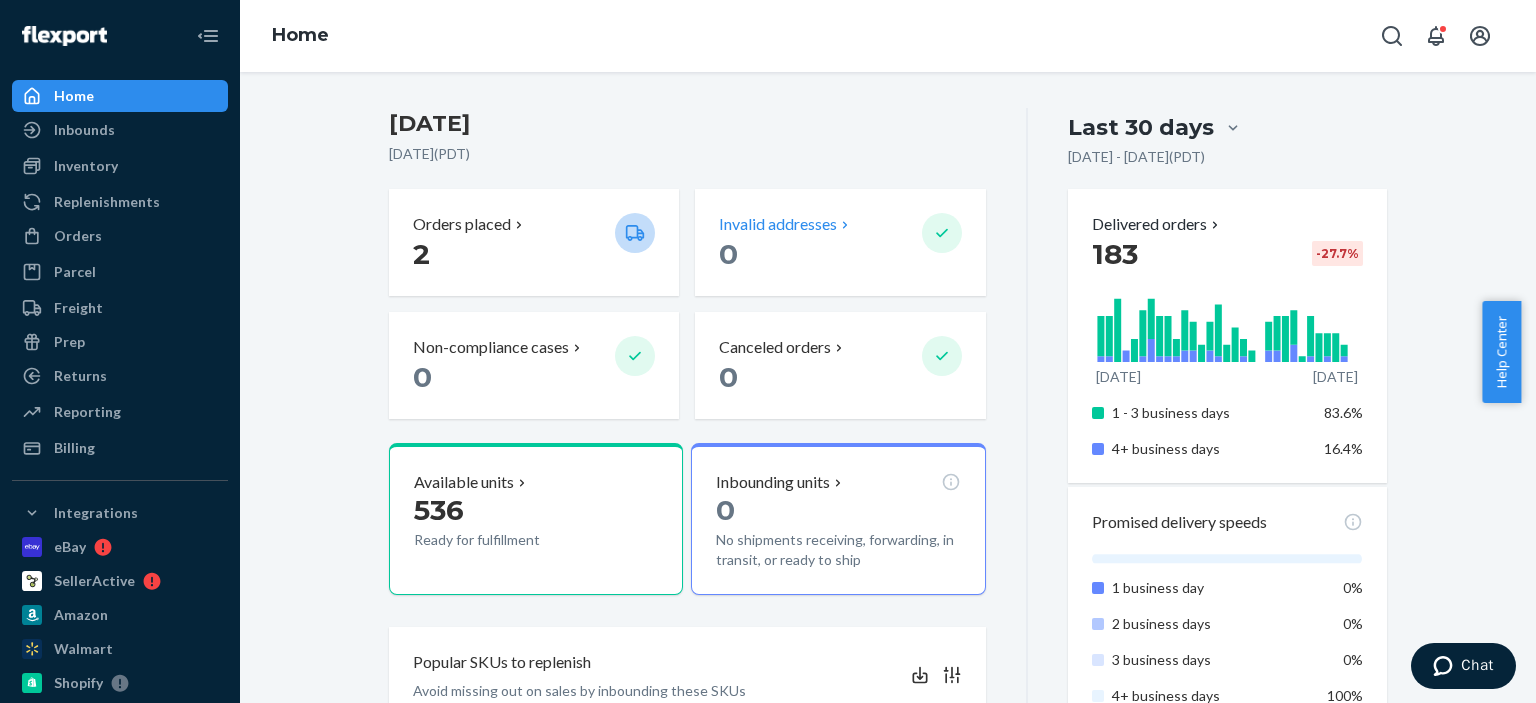 scroll, scrollTop: 245, scrollLeft: 0, axis: vertical 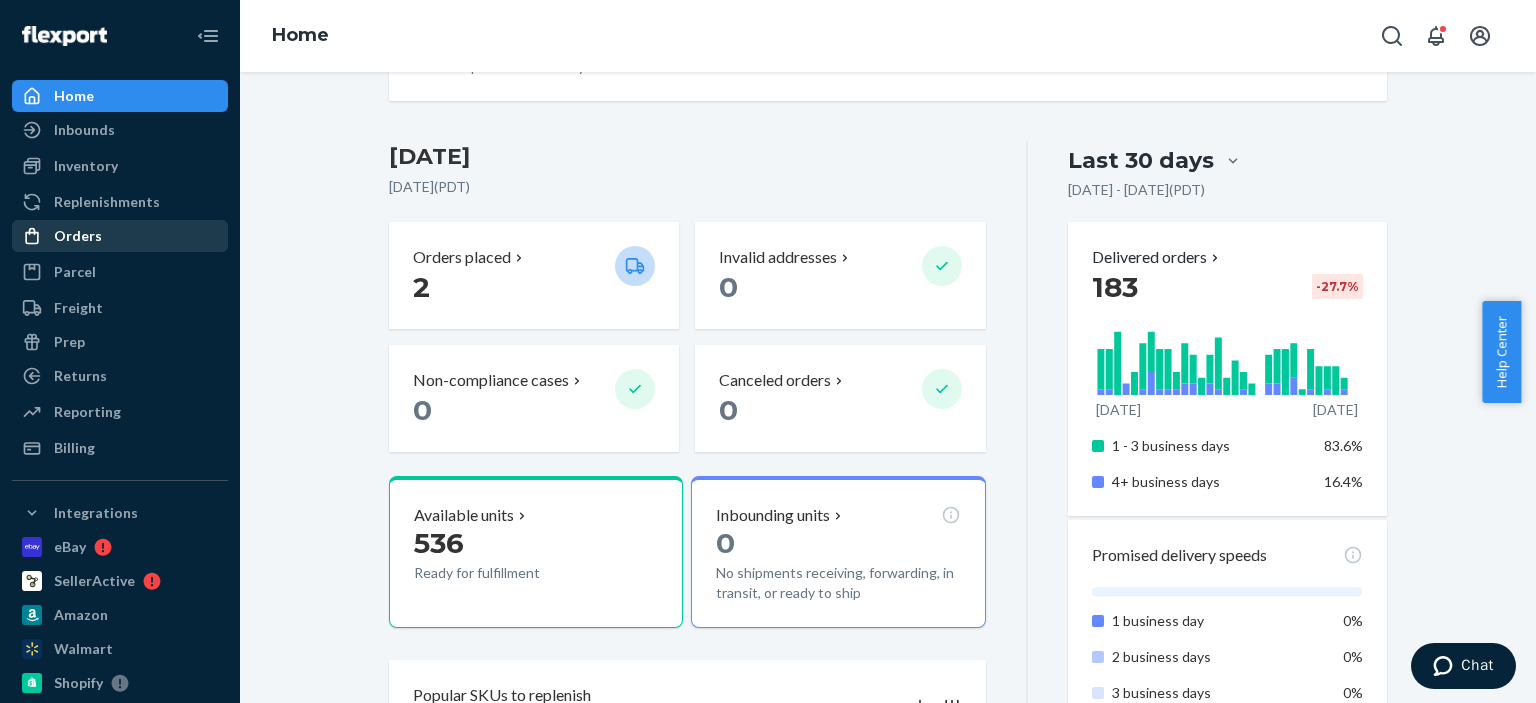 click on "Orders" at bounding box center (120, 236) 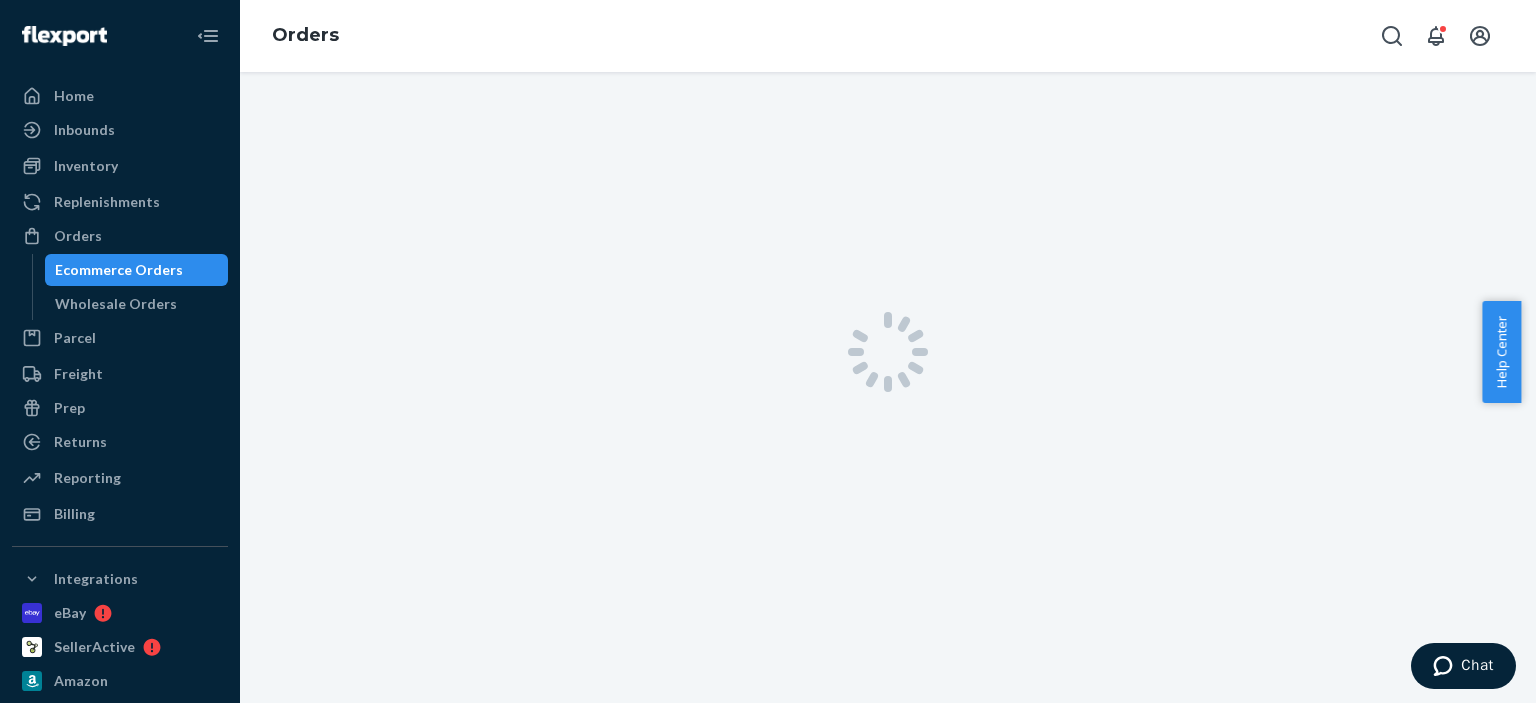 scroll, scrollTop: 0, scrollLeft: 0, axis: both 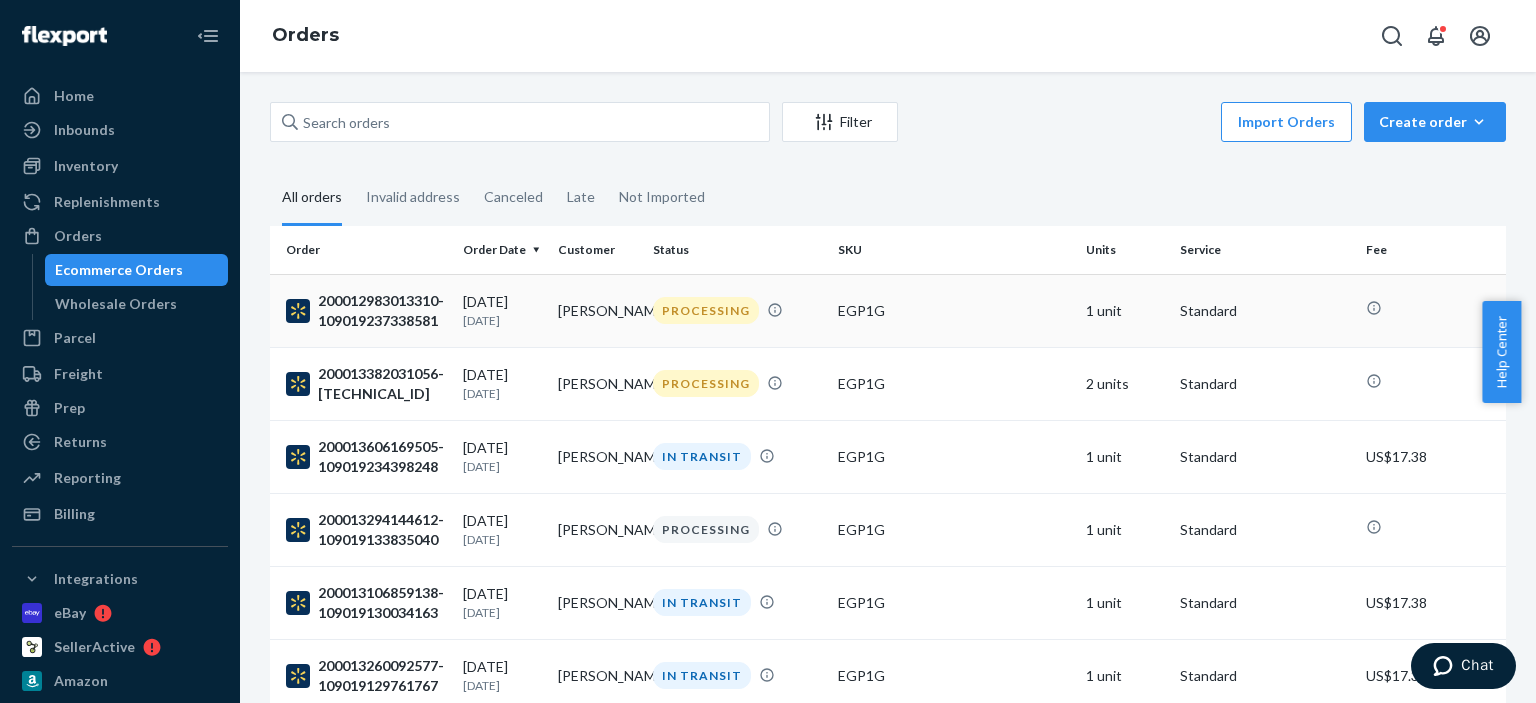click on "EGP1G" at bounding box center (953, 311) 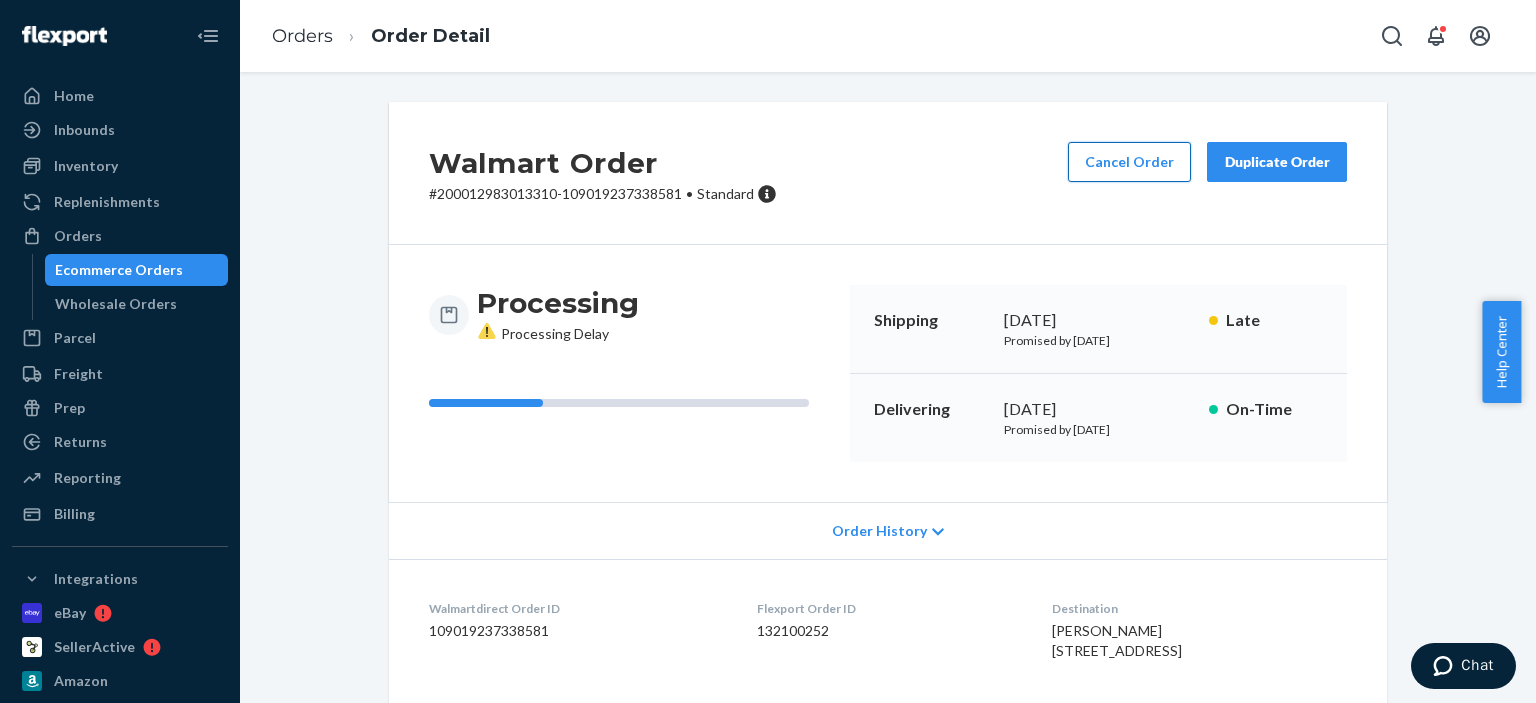 click on "Cancel Order" at bounding box center [1129, 162] 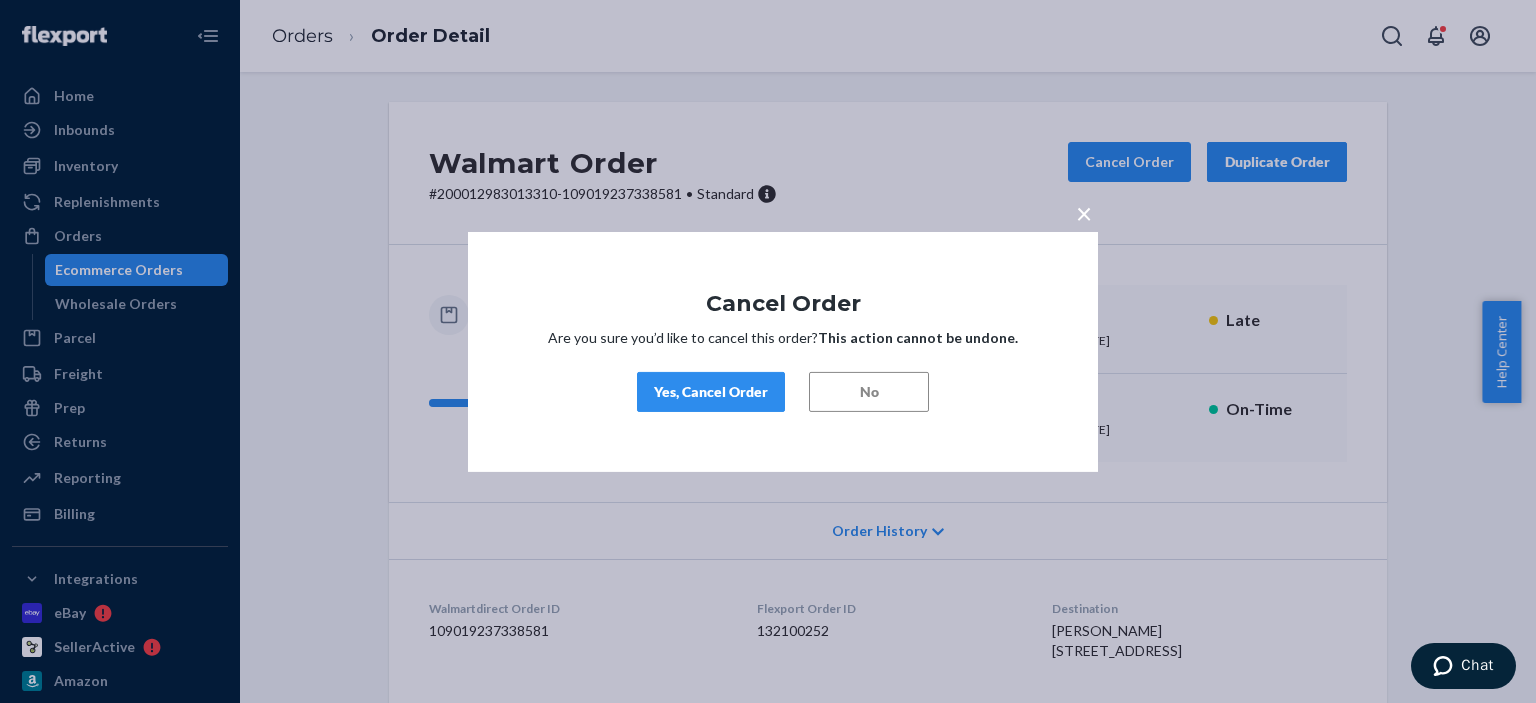 click on "Yes, Cancel Order" at bounding box center [711, 392] 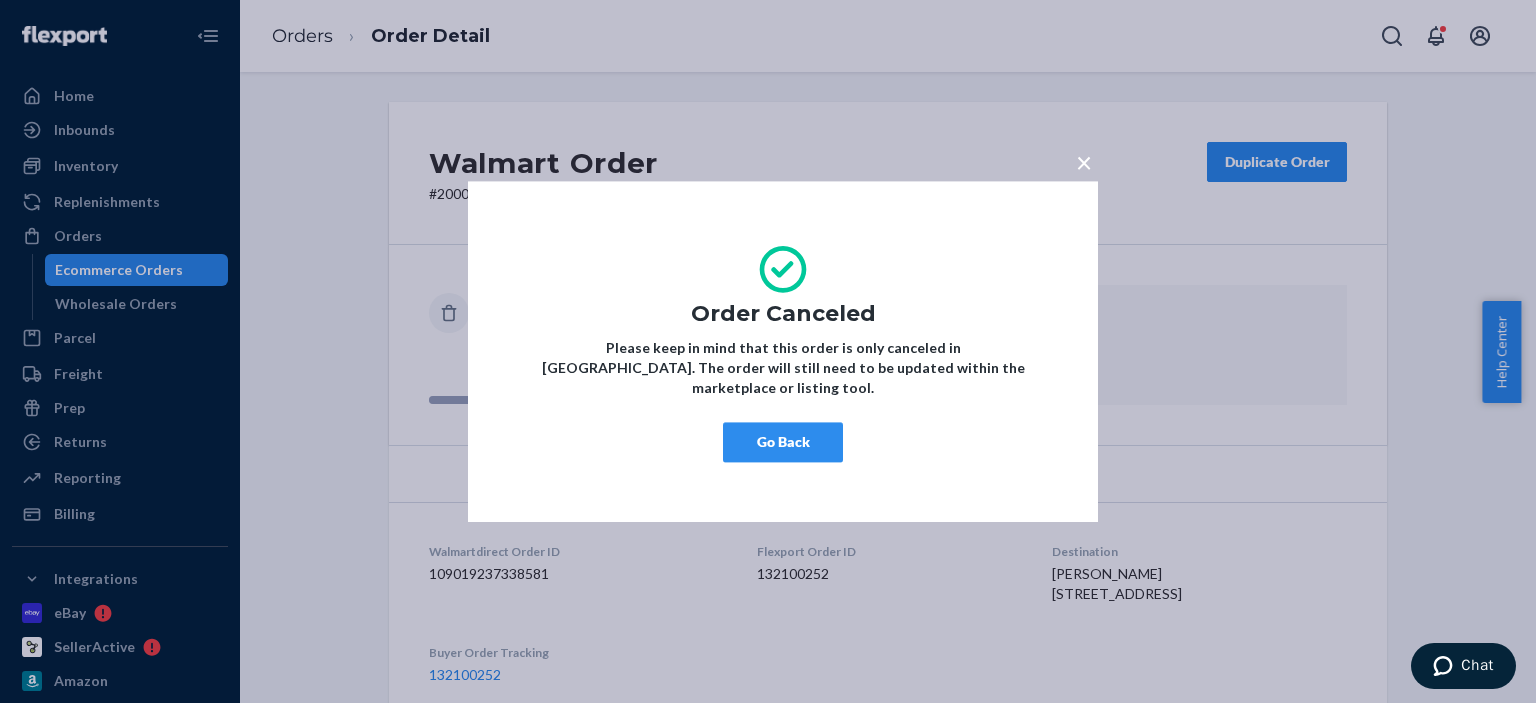 click on "Go Back" at bounding box center (783, 442) 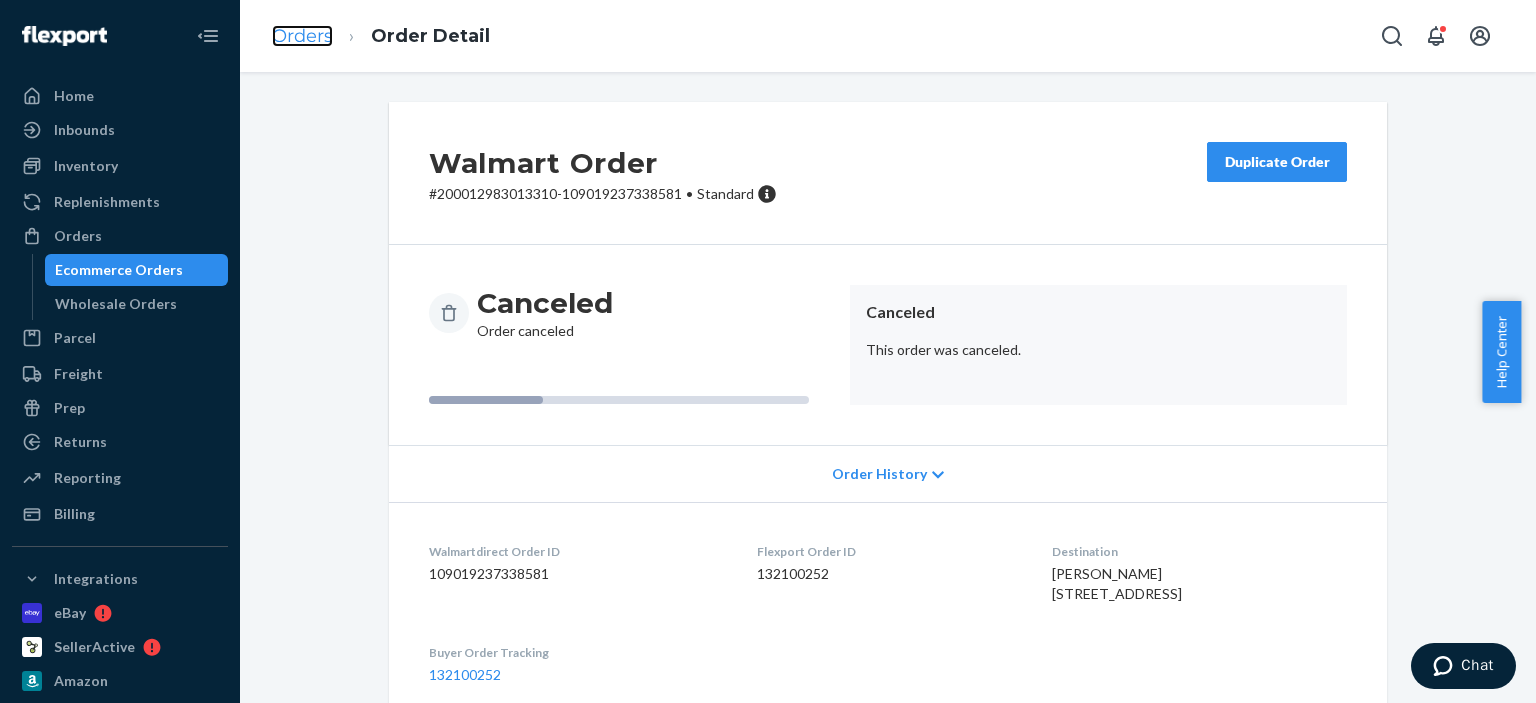 click on "Orders" at bounding box center (302, 36) 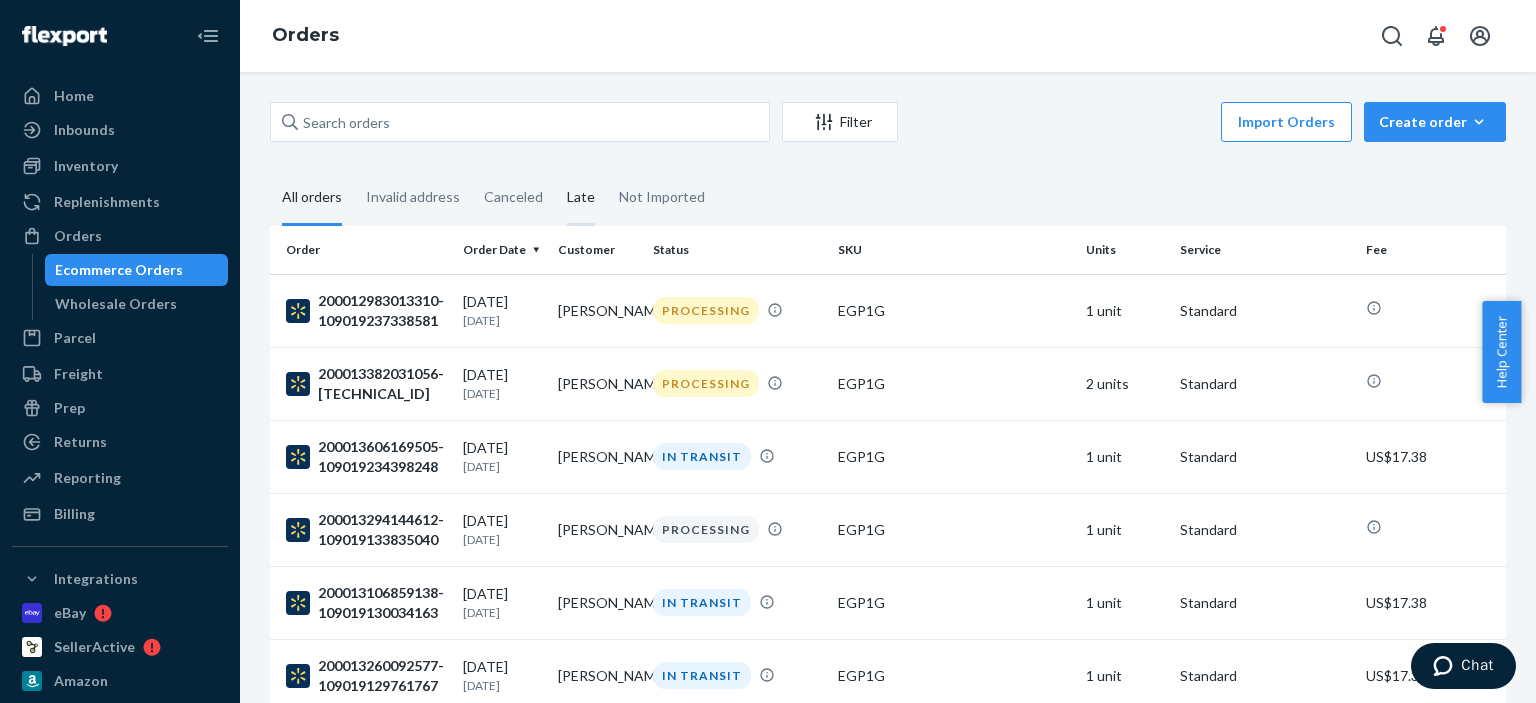 click on "Late" at bounding box center [581, 198] 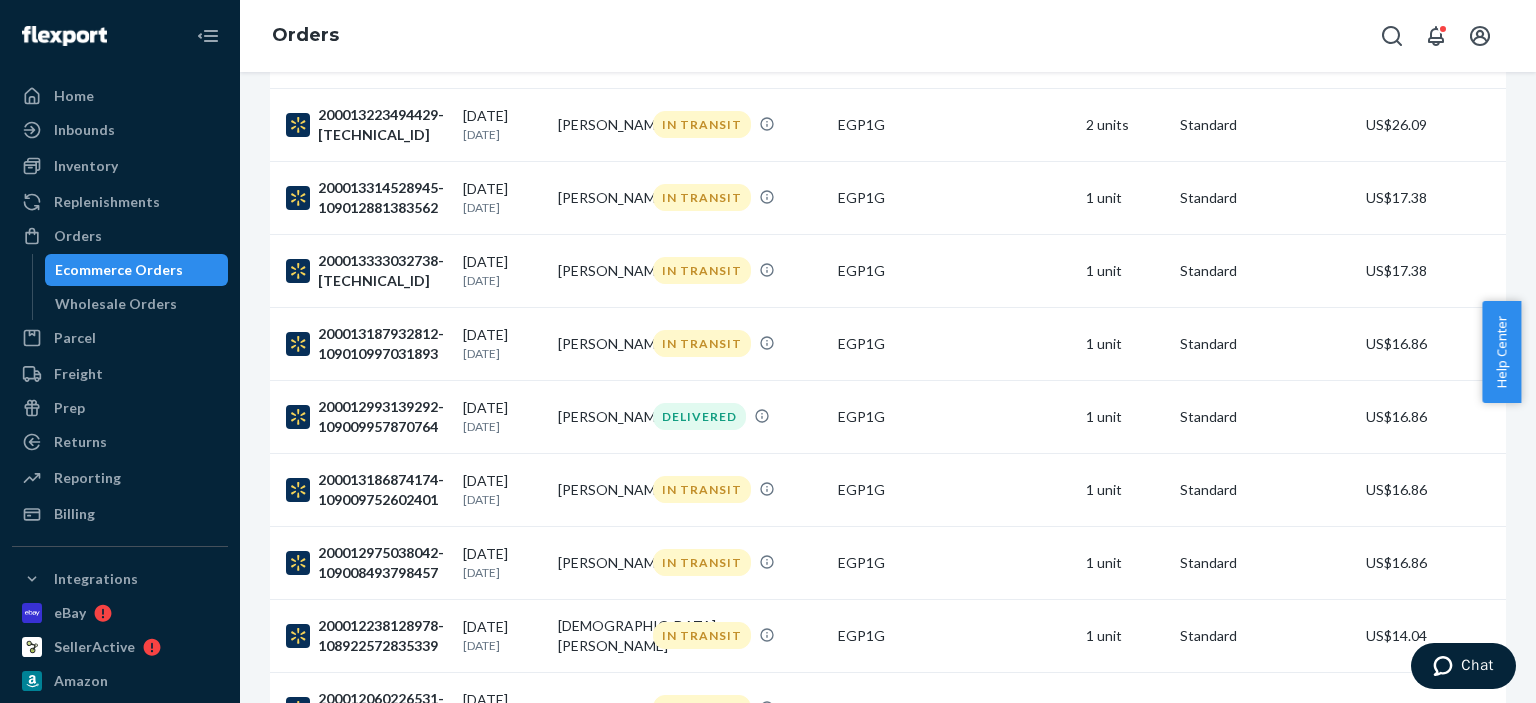 scroll, scrollTop: 900, scrollLeft: 0, axis: vertical 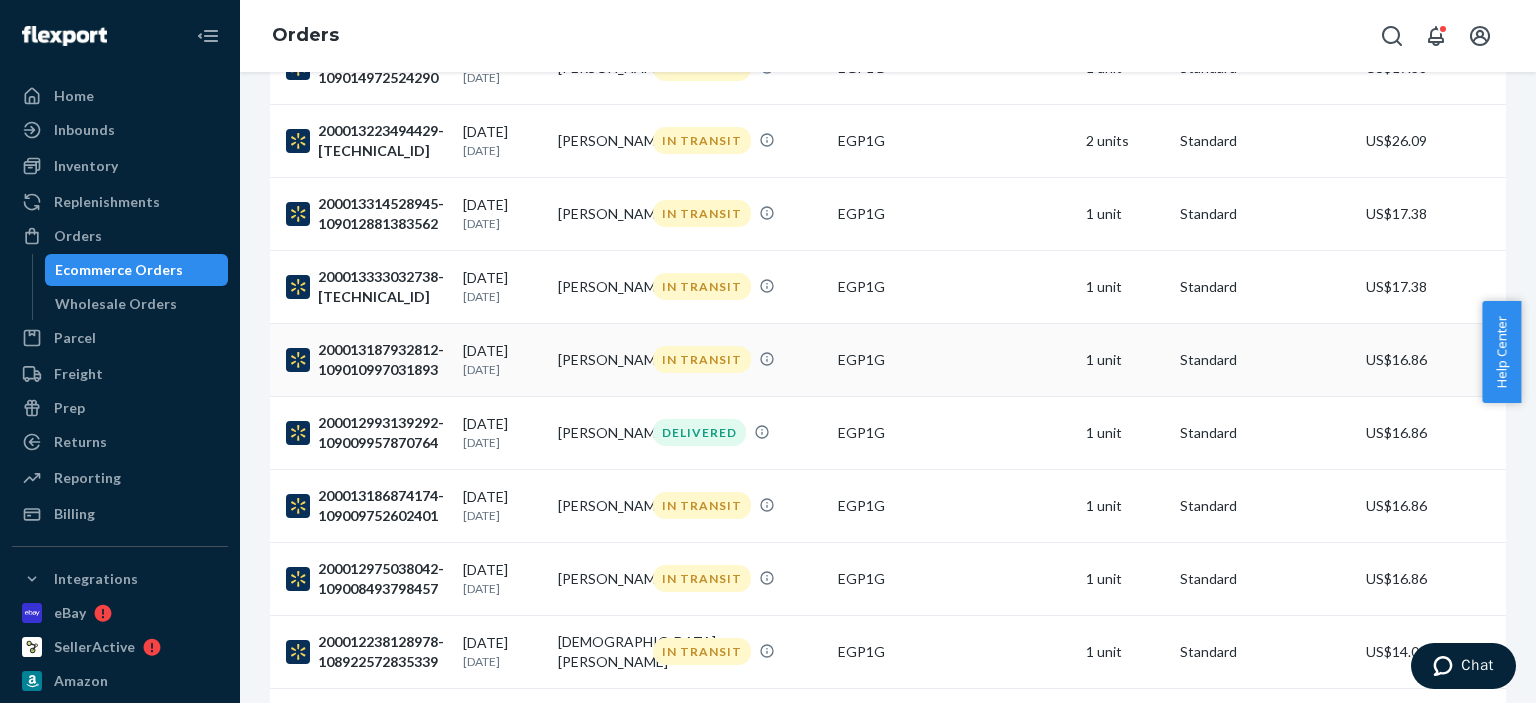 click on "EGP1G" at bounding box center (953, 360) 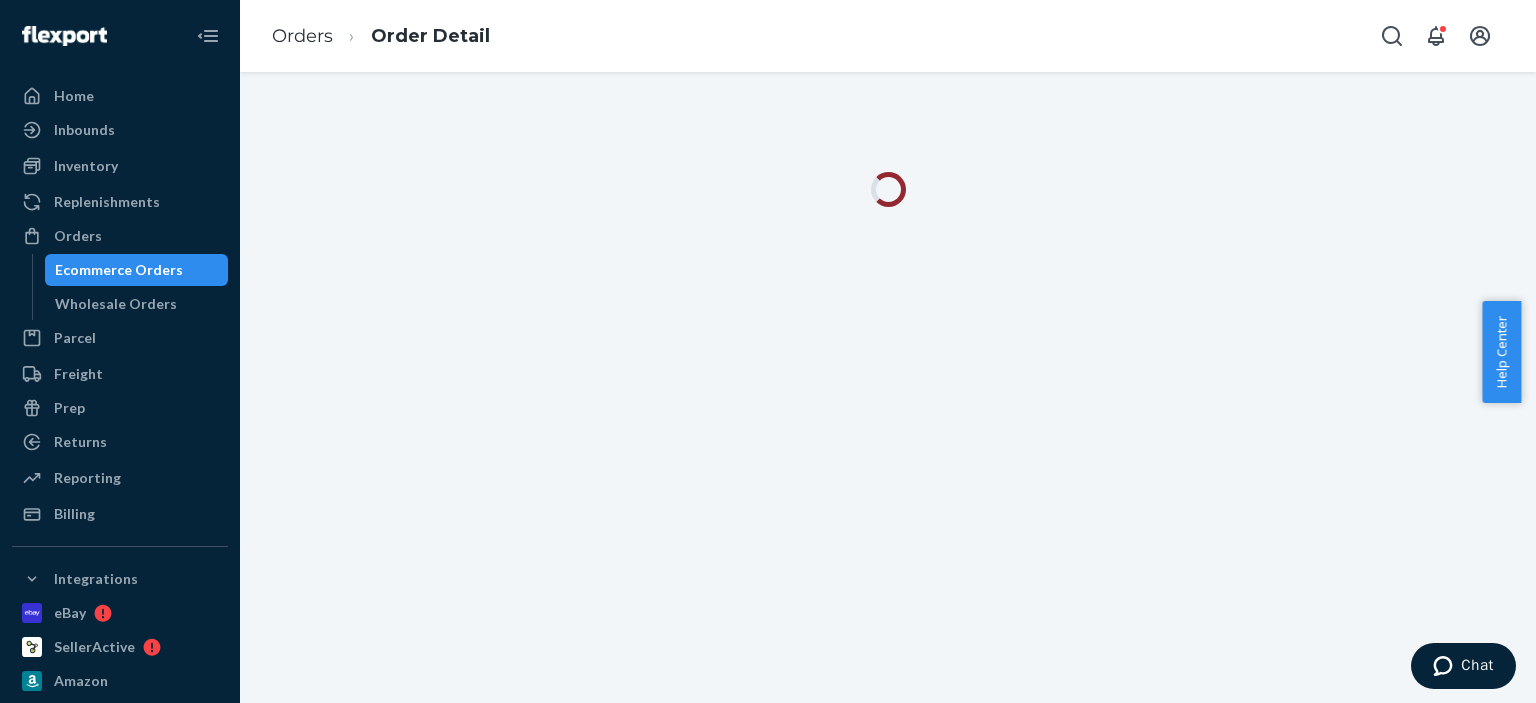 scroll, scrollTop: 0, scrollLeft: 0, axis: both 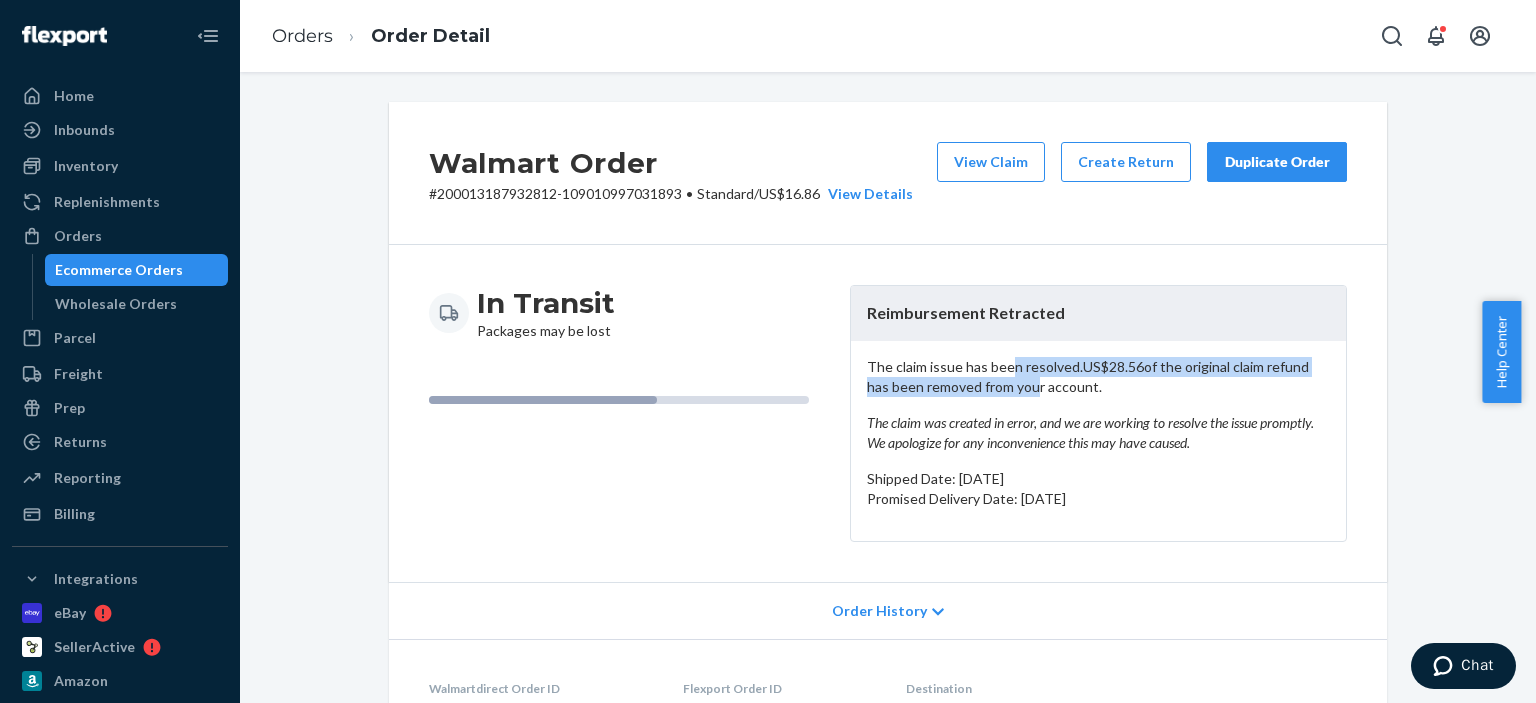 drag, startPoint x: 999, startPoint y: 384, endPoint x: 1000, endPoint y: 366, distance: 18.027756 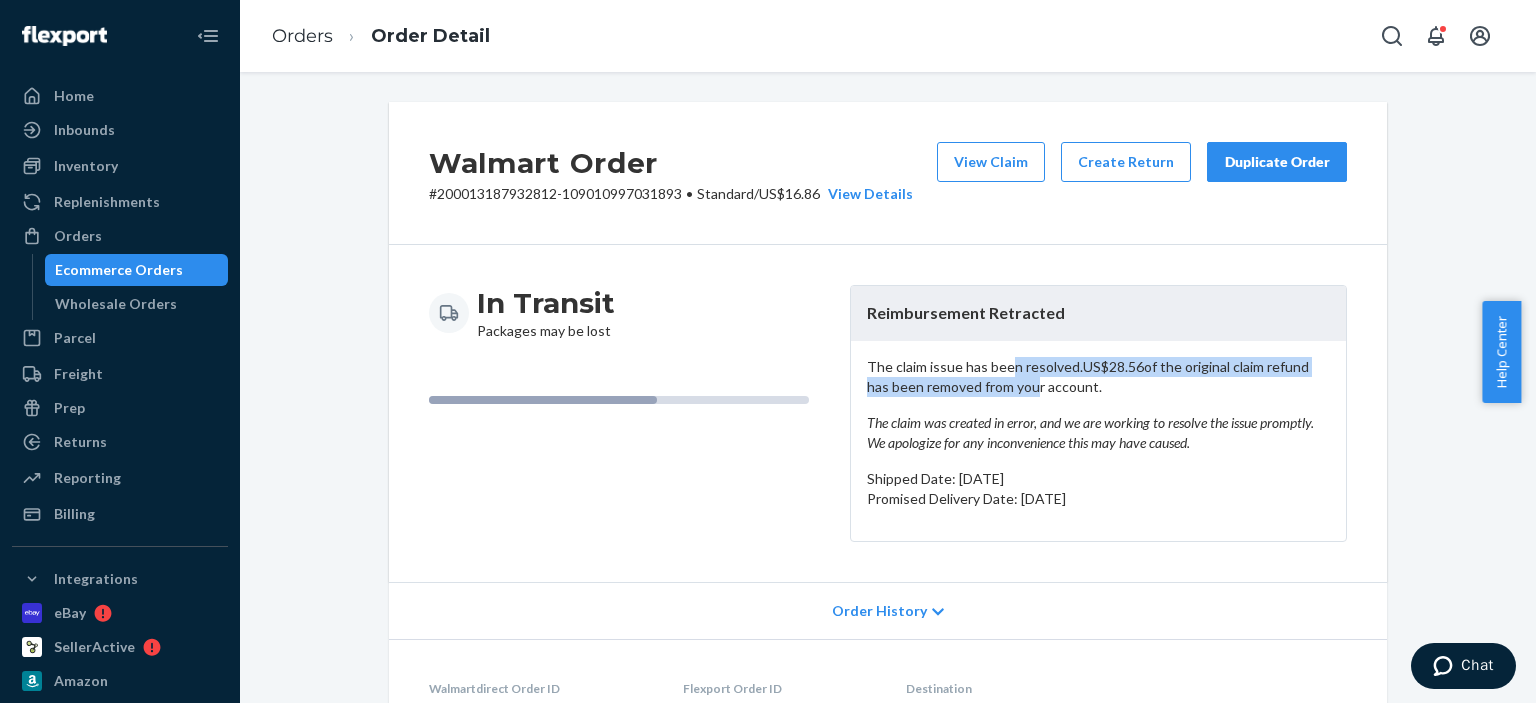 click on "The claim issue has been resolved.  US$28.56  of the original claim refund has been removed from your account. The claim was created in error, and we are working to resolve the issue promptly. We apologize for any inconvenience this may have caused." at bounding box center [1098, 405] 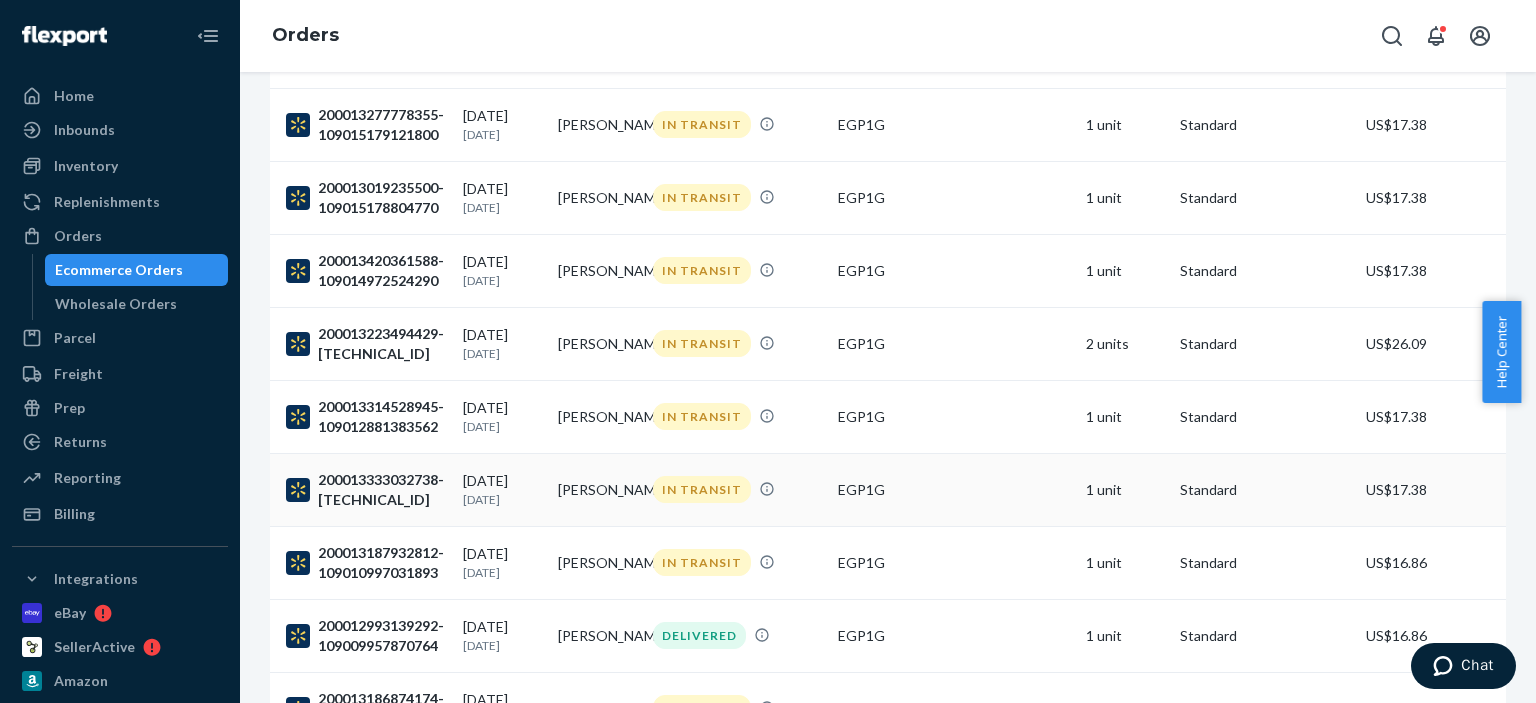 scroll, scrollTop: 700, scrollLeft: 0, axis: vertical 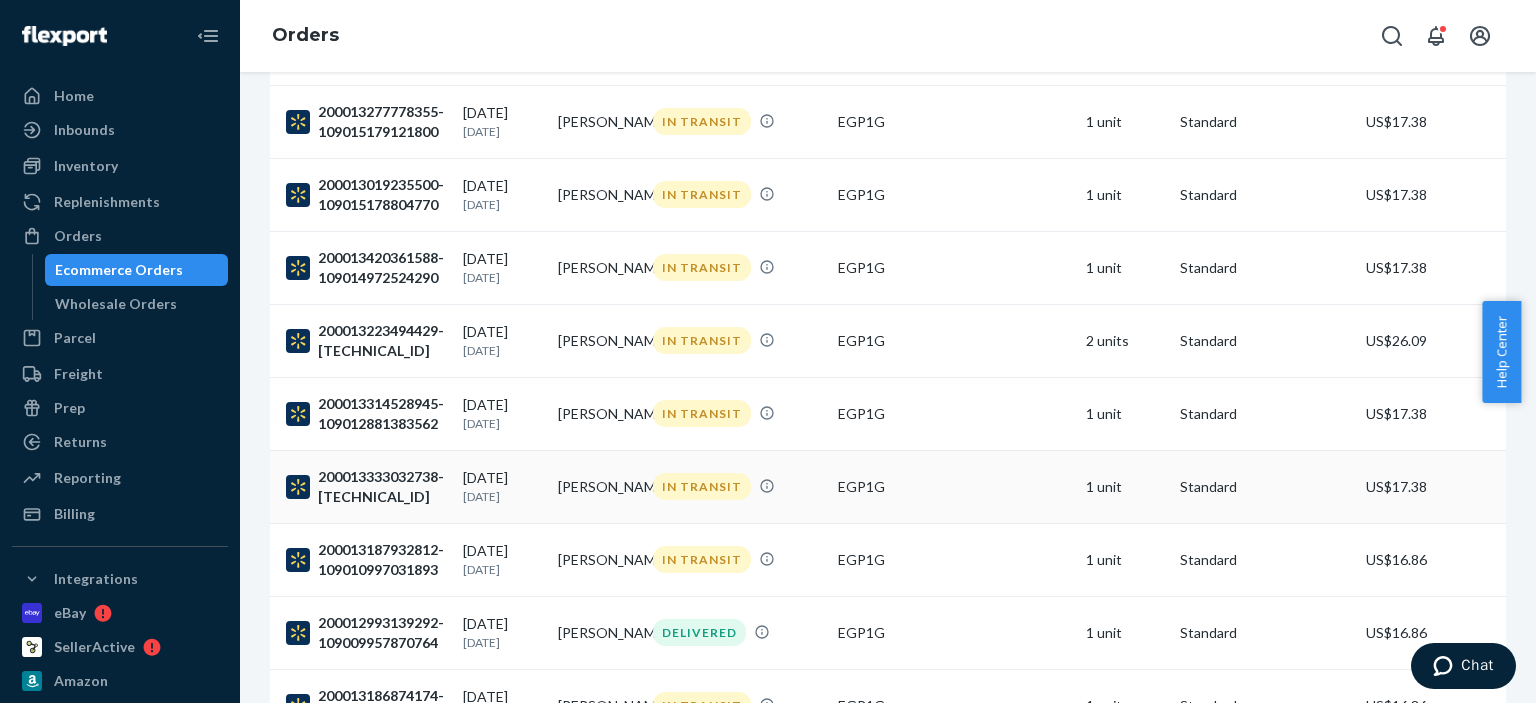 click on "EGP1G" at bounding box center [953, 487] 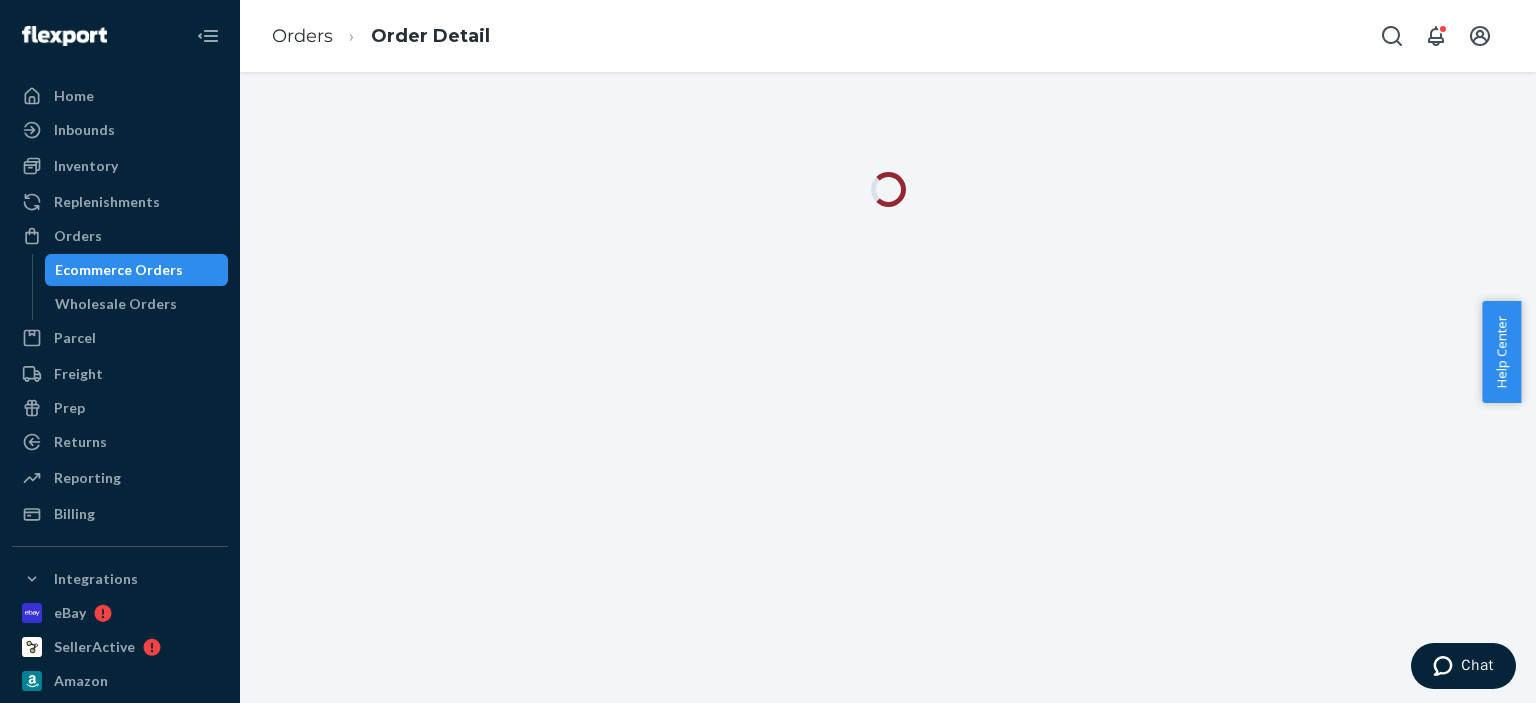 scroll, scrollTop: 0, scrollLeft: 0, axis: both 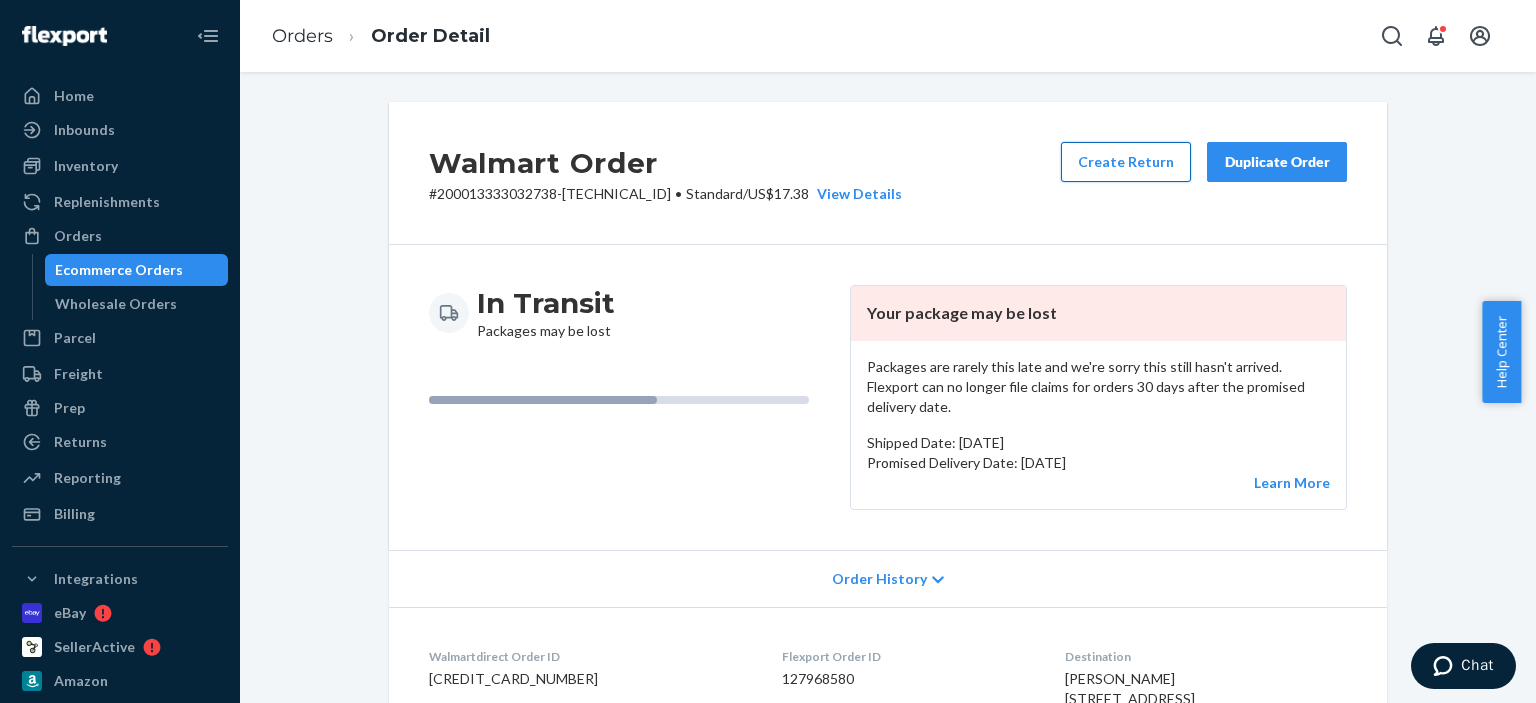 click on "Create Return" at bounding box center [1126, 162] 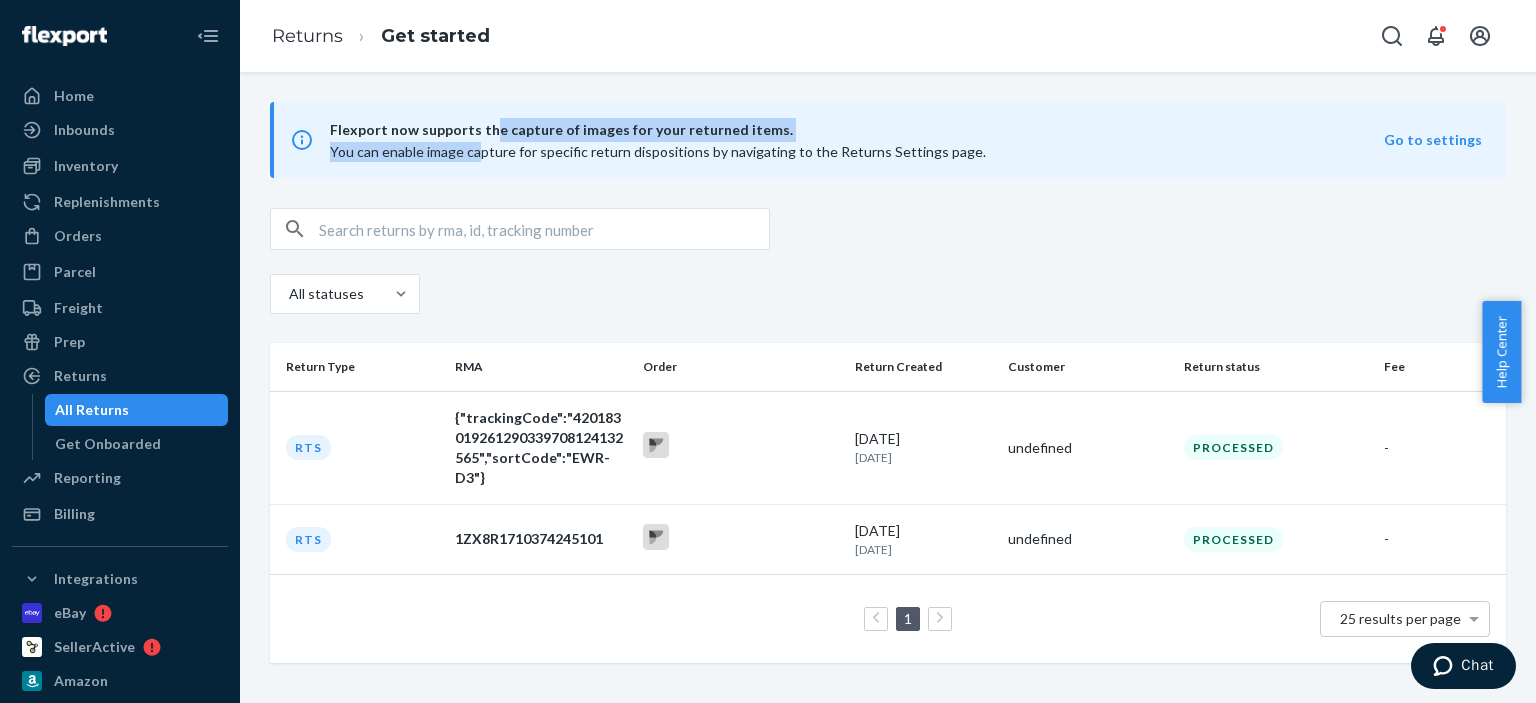 drag, startPoint x: 476, startPoint y: 164, endPoint x: 484, endPoint y: 125, distance: 39.812057 